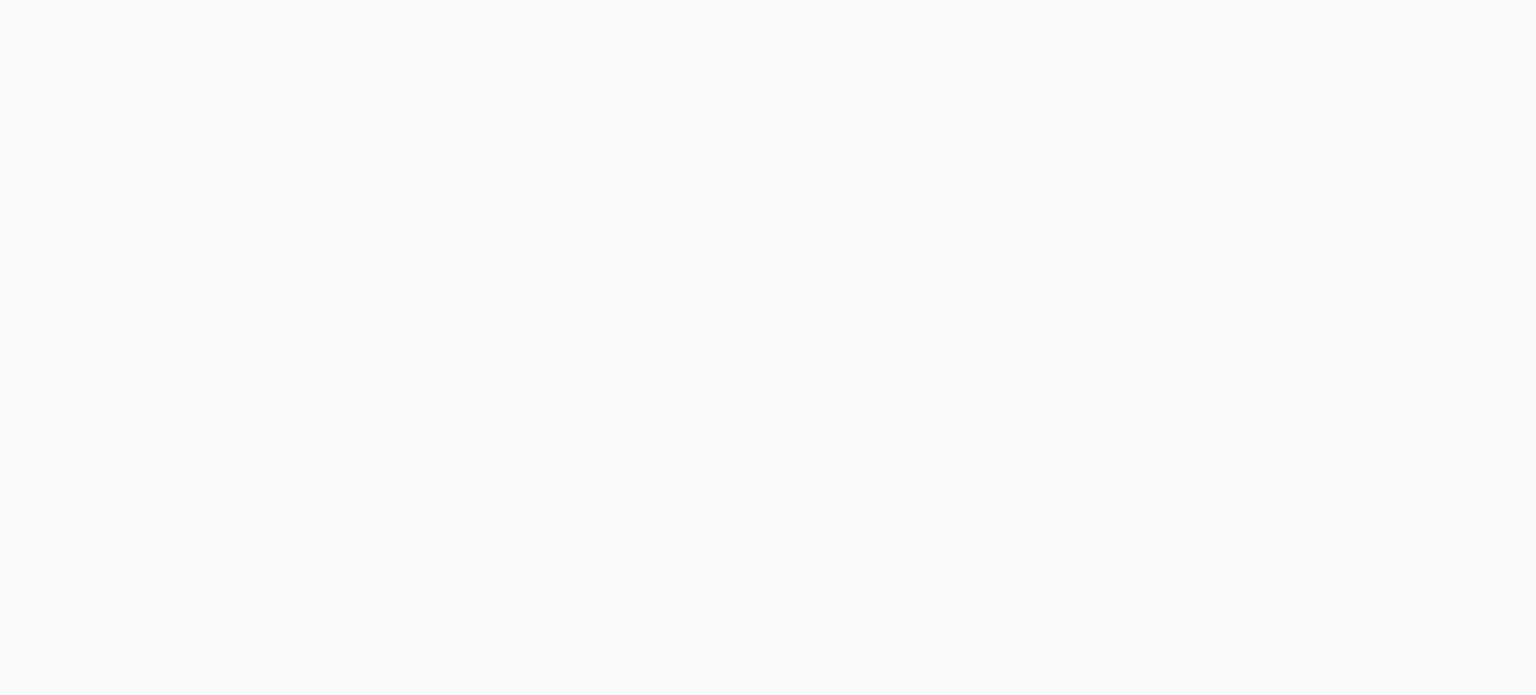 scroll, scrollTop: 0, scrollLeft: 0, axis: both 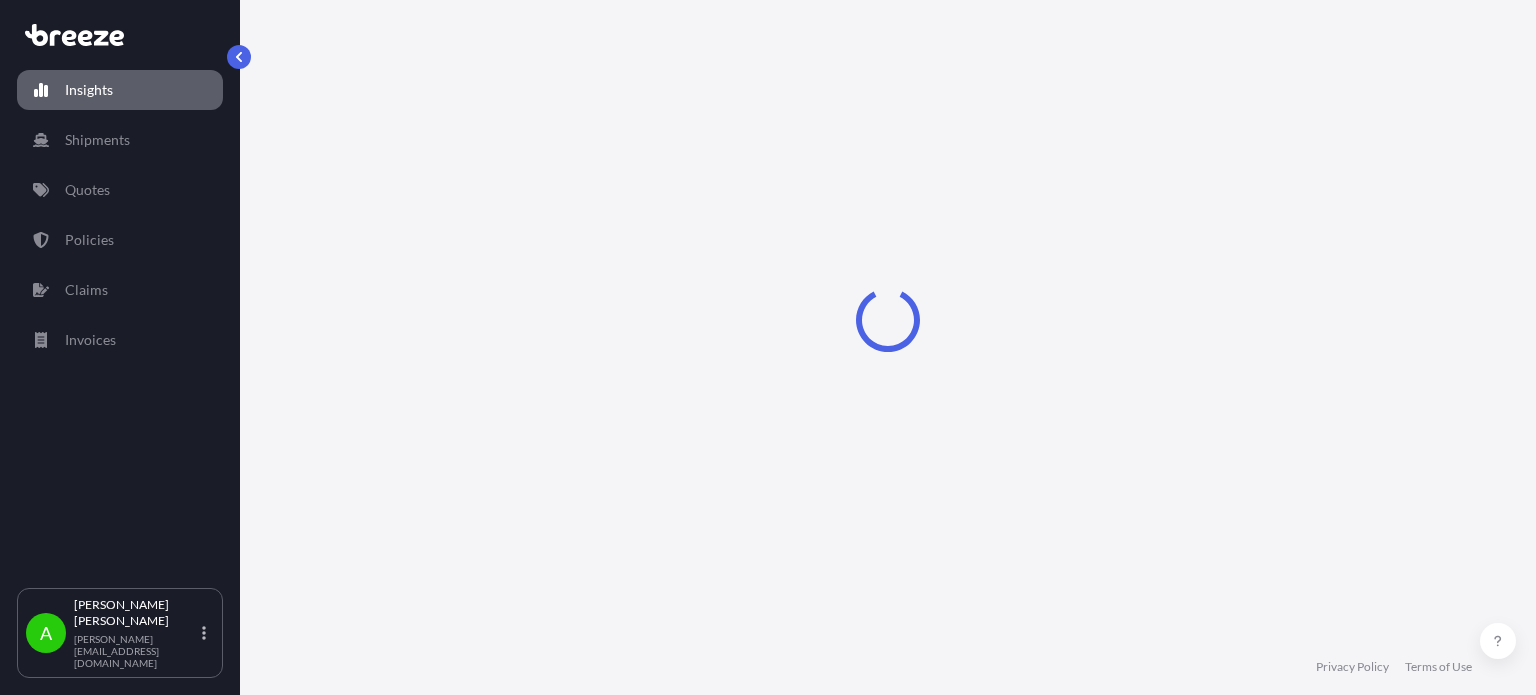 select on "2025" 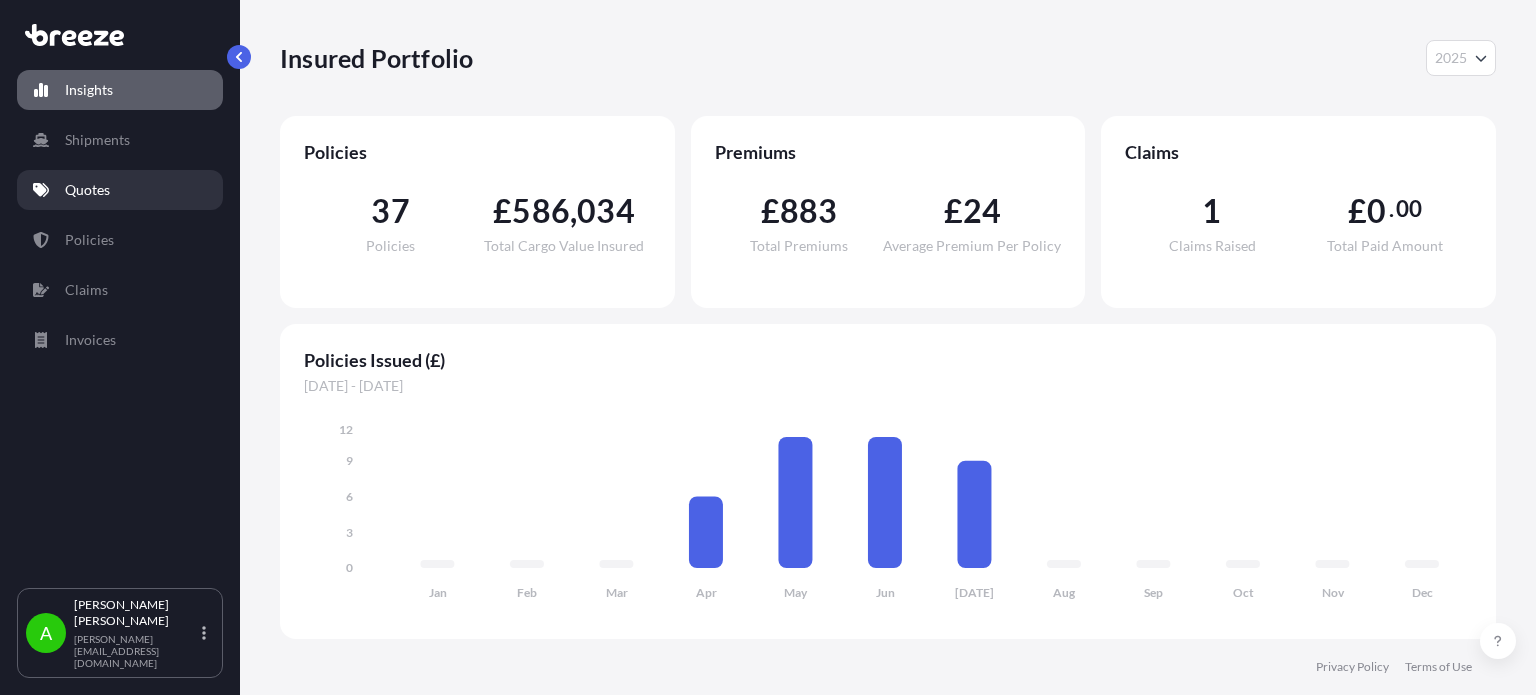 click on "Quotes" at bounding box center (120, 190) 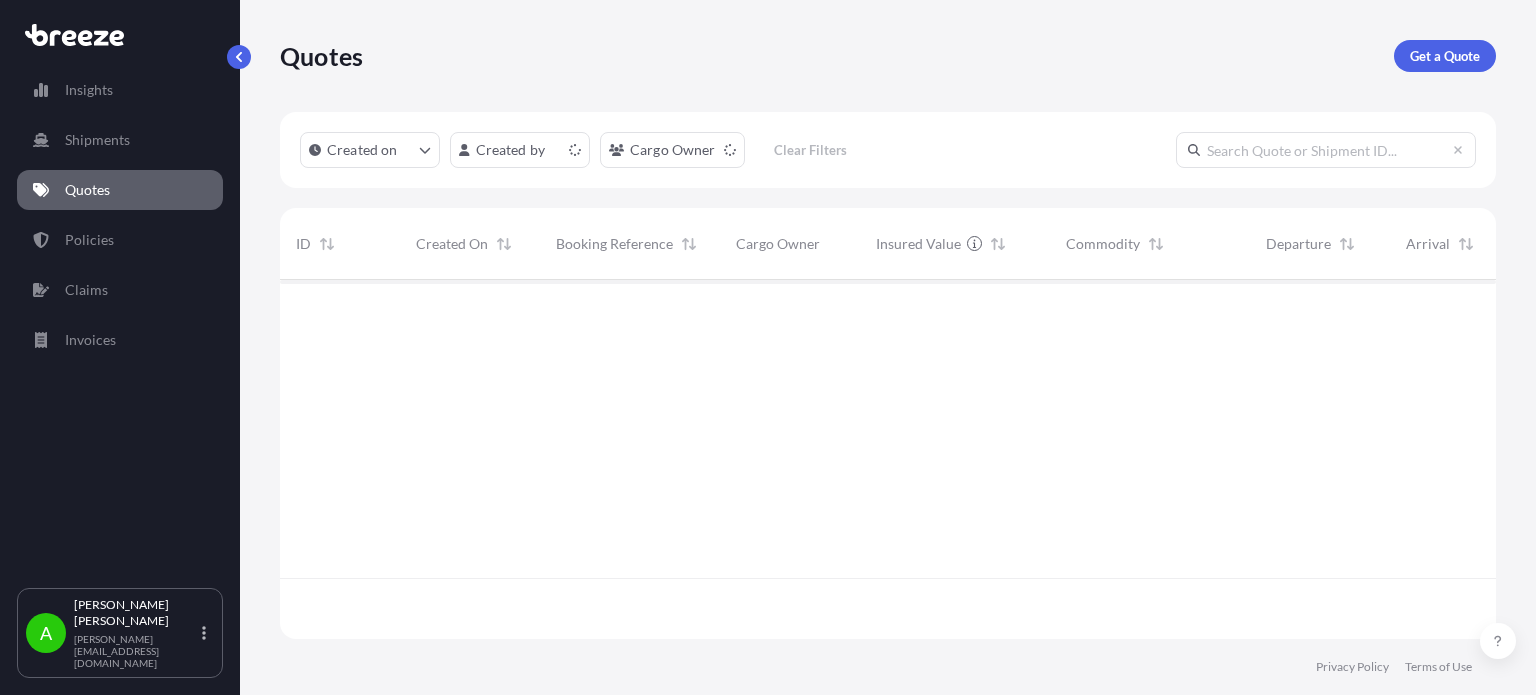 scroll, scrollTop: 16, scrollLeft: 16, axis: both 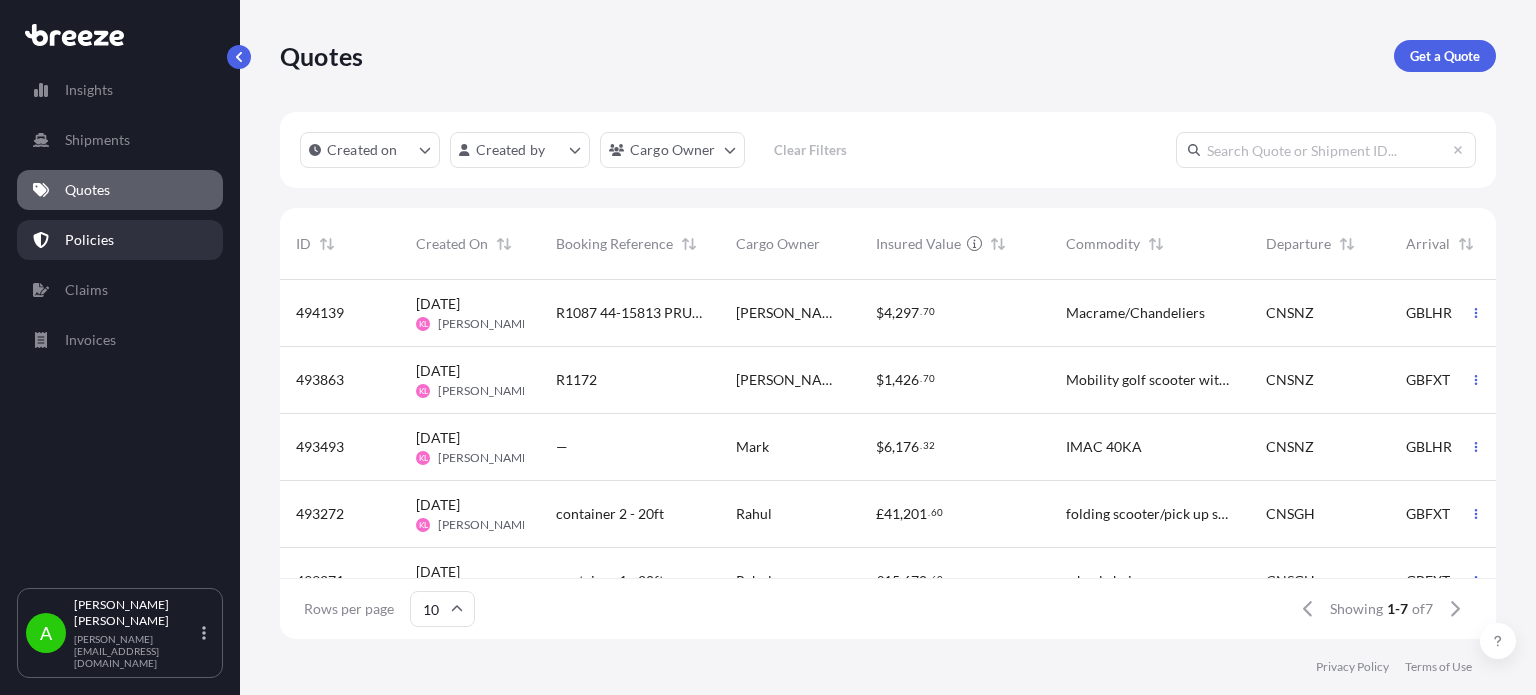 click on "Policies" at bounding box center (120, 240) 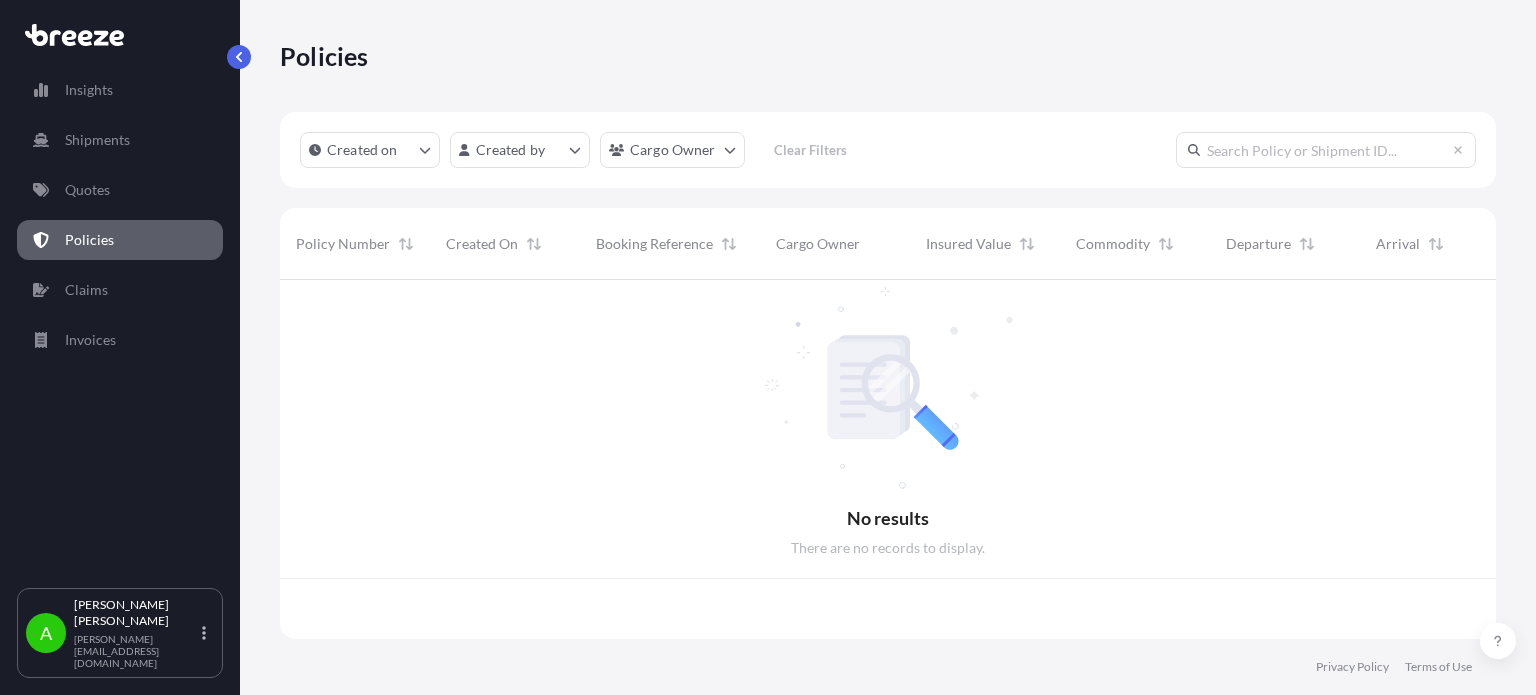 scroll, scrollTop: 16, scrollLeft: 16, axis: both 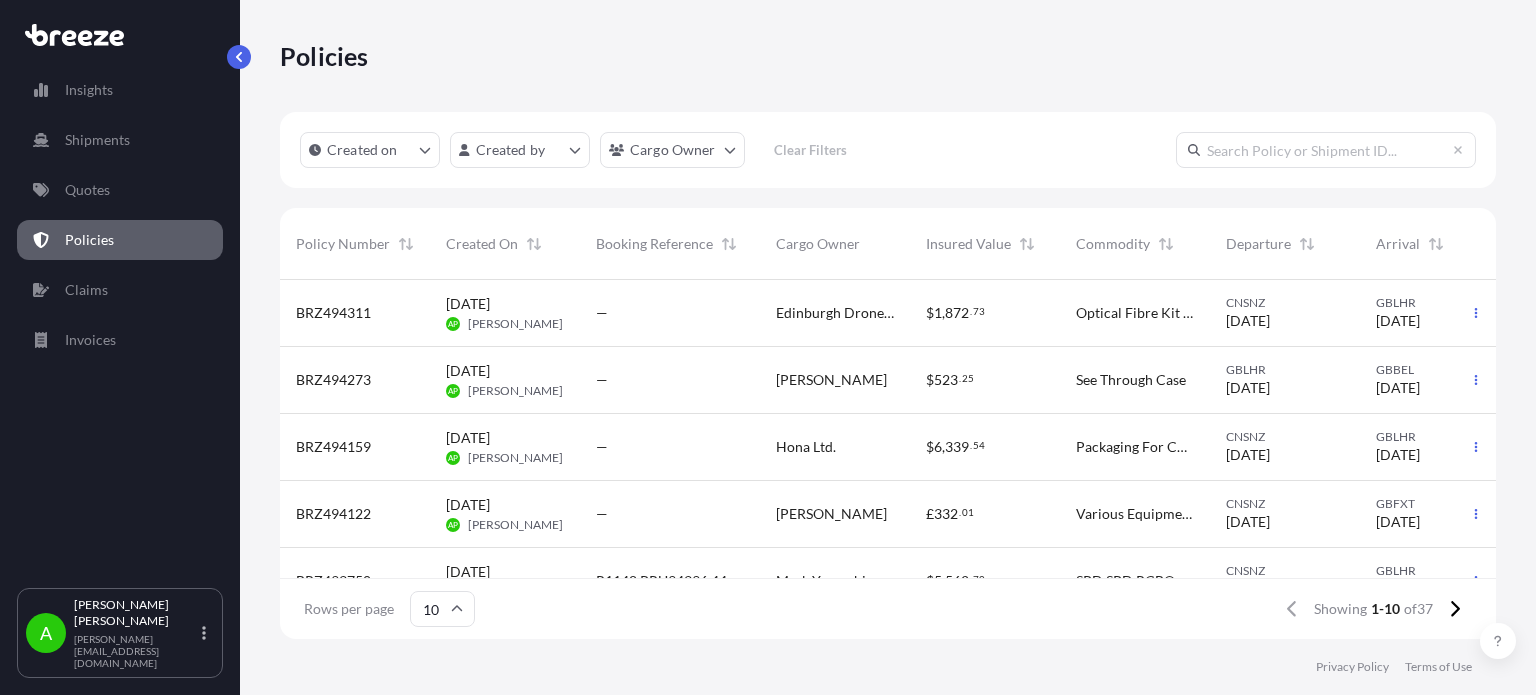 click on "—" at bounding box center (670, 380) 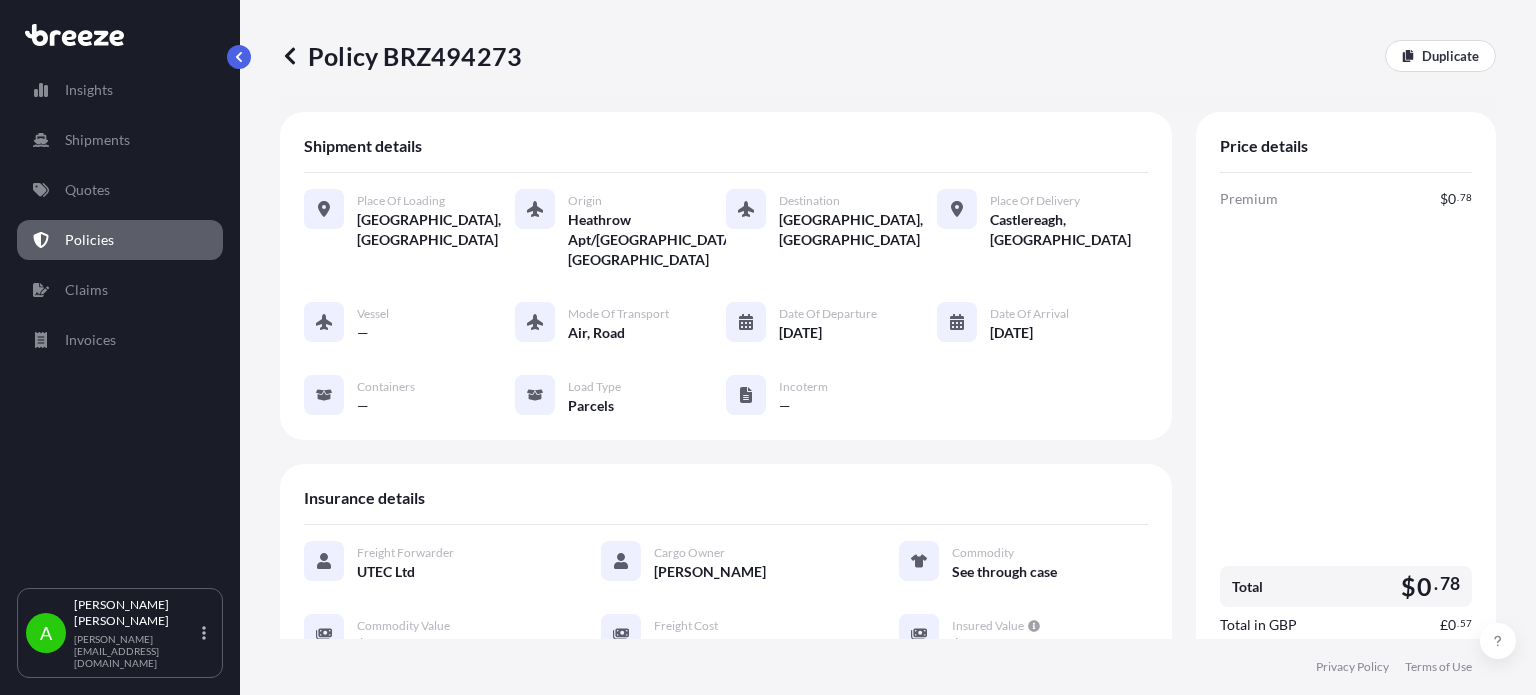 click on "Castlereagh, [GEOGRAPHIC_DATA]" at bounding box center (1069, 230) 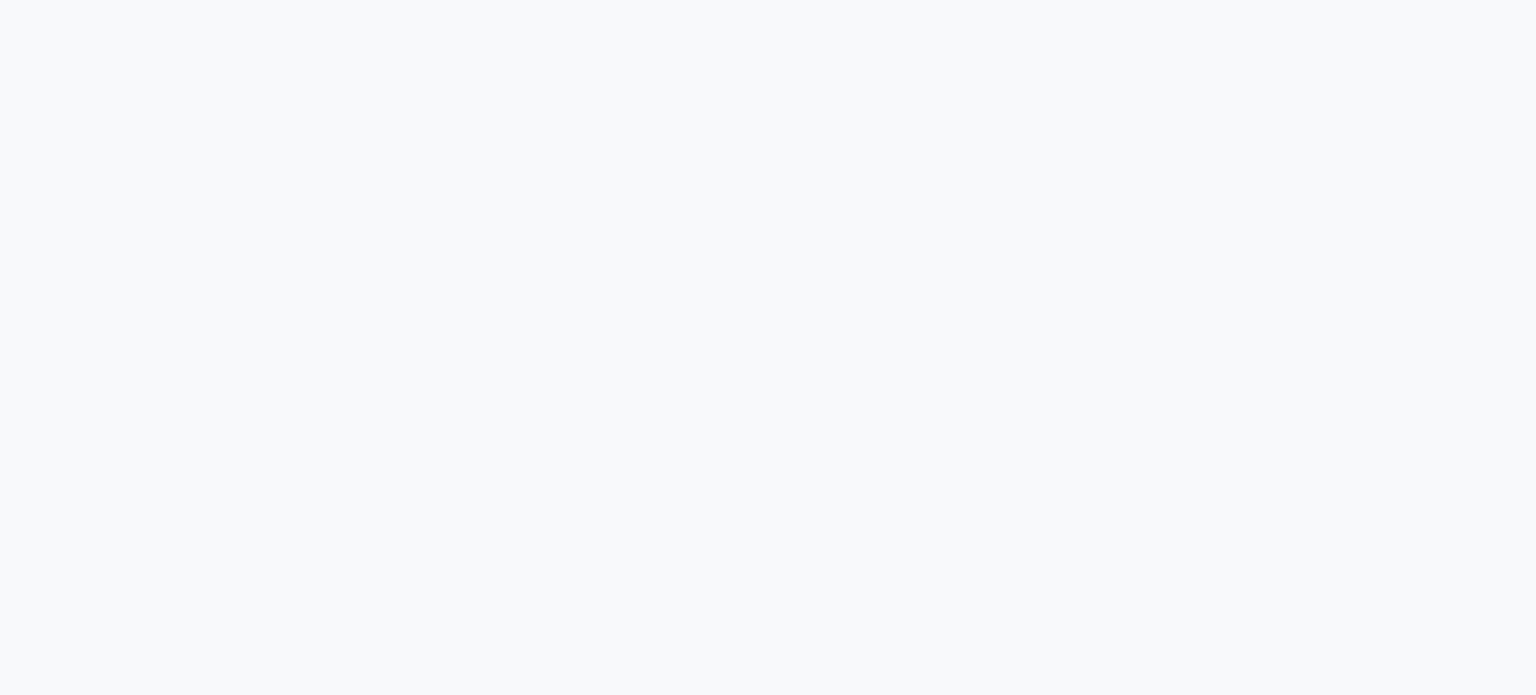 scroll, scrollTop: 0, scrollLeft: 0, axis: both 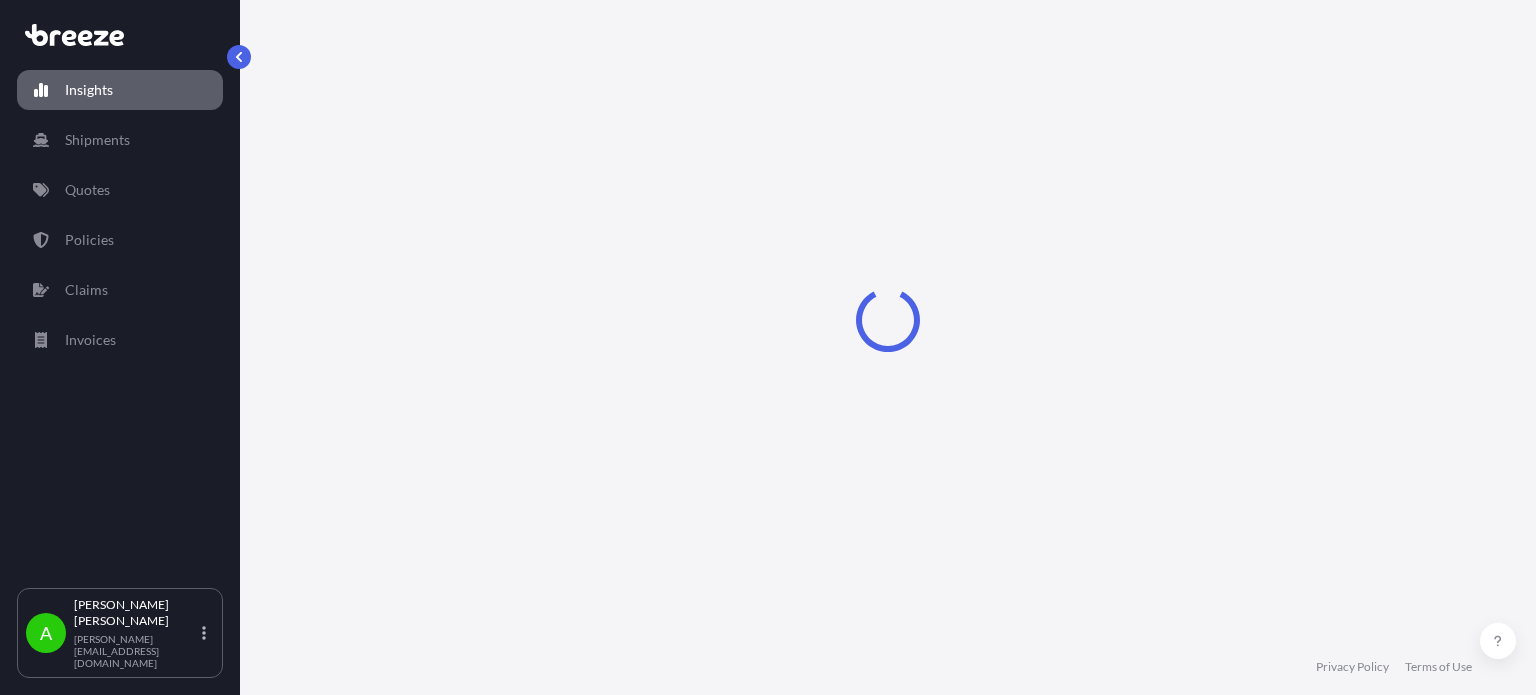 select on "2025" 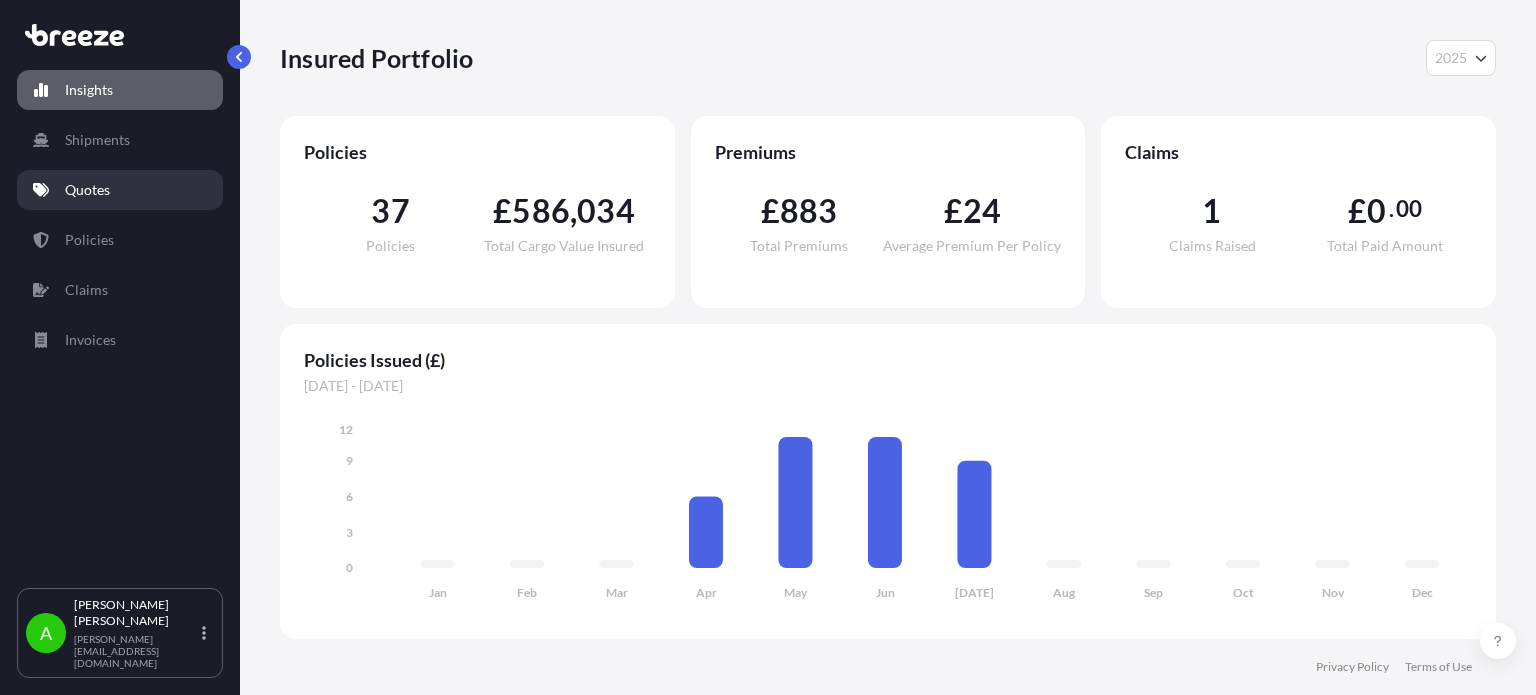 click on "Quotes" at bounding box center [87, 190] 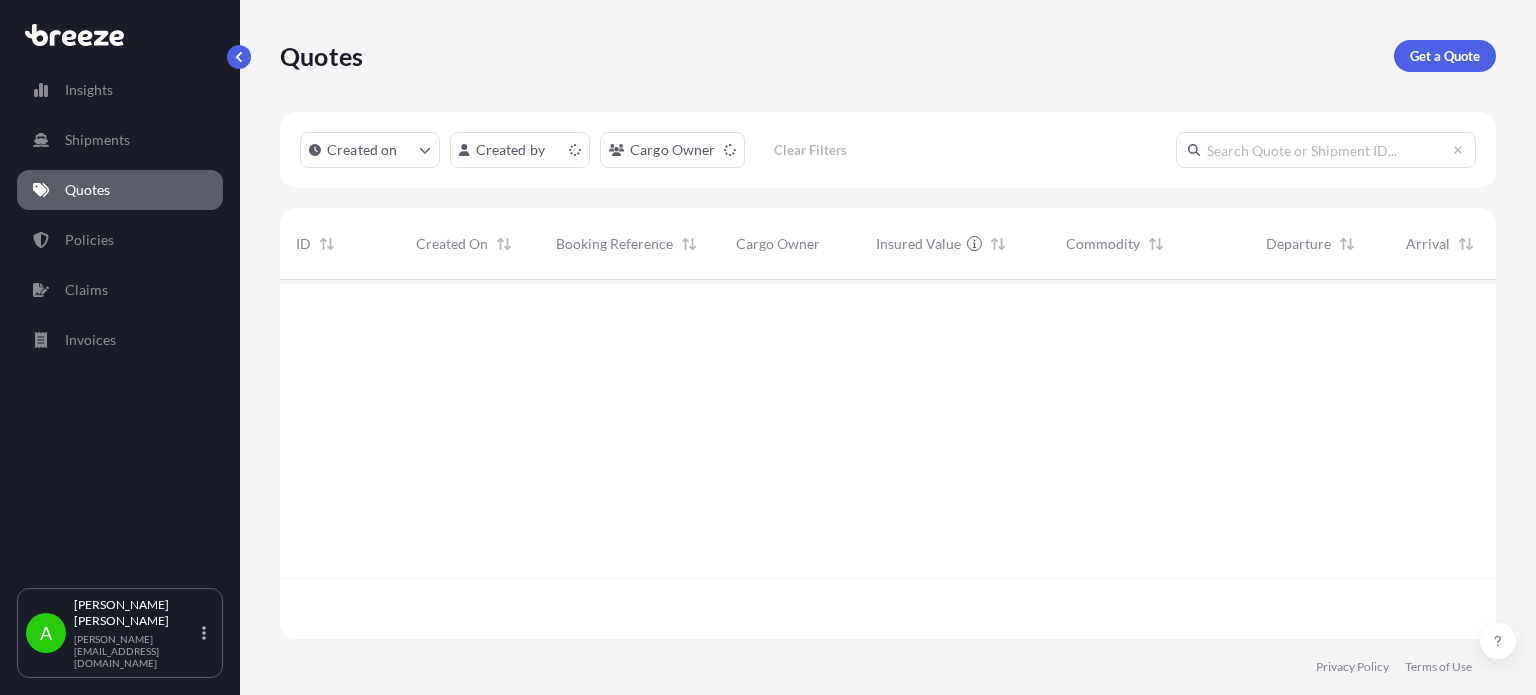scroll, scrollTop: 16, scrollLeft: 16, axis: both 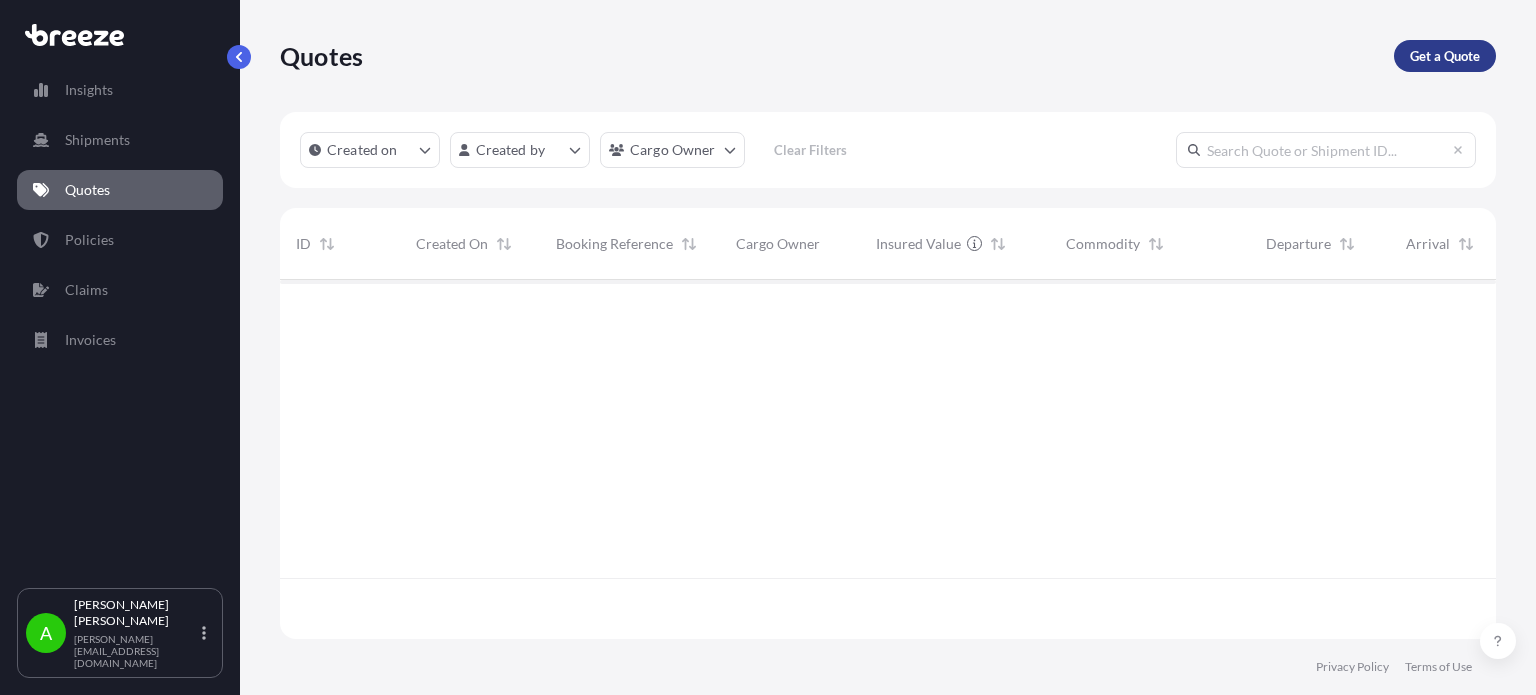 click on "Get a Quote" at bounding box center (1445, 56) 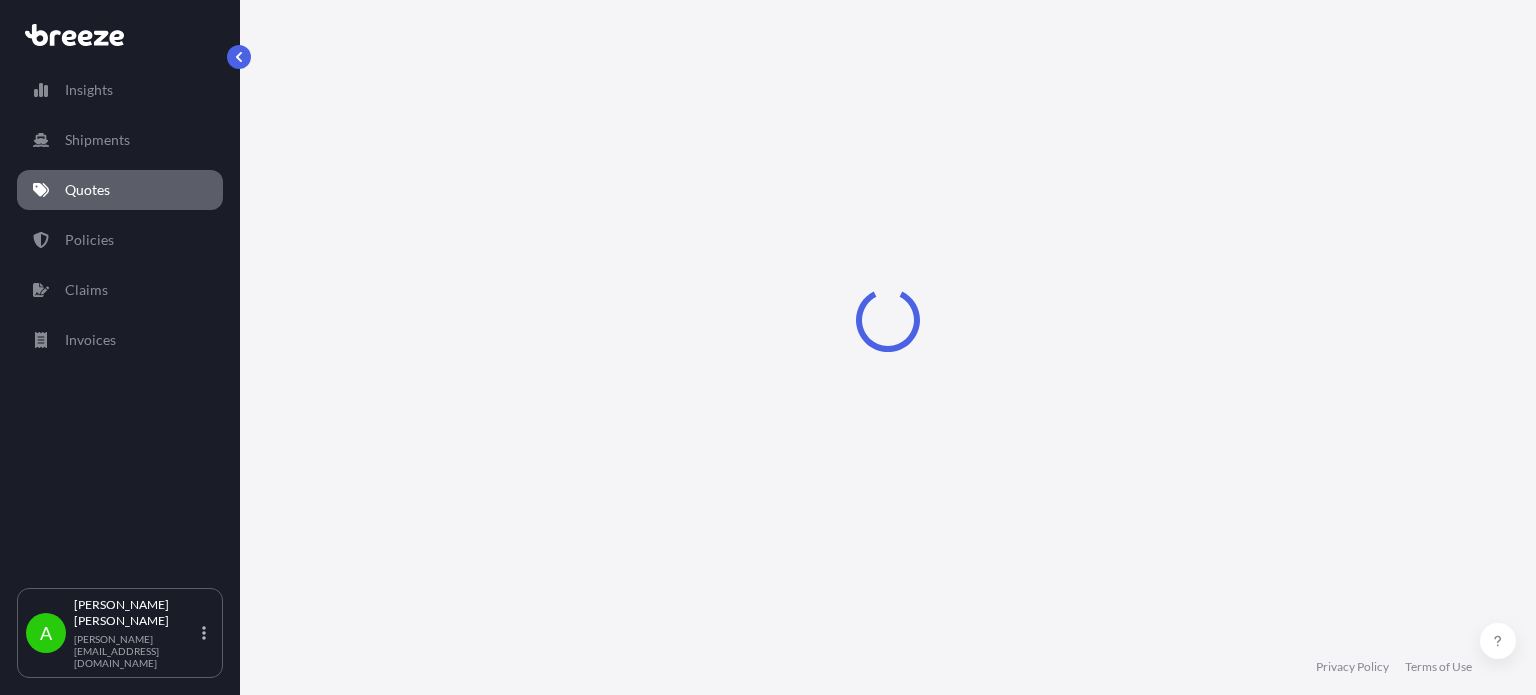 scroll, scrollTop: 32, scrollLeft: 0, axis: vertical 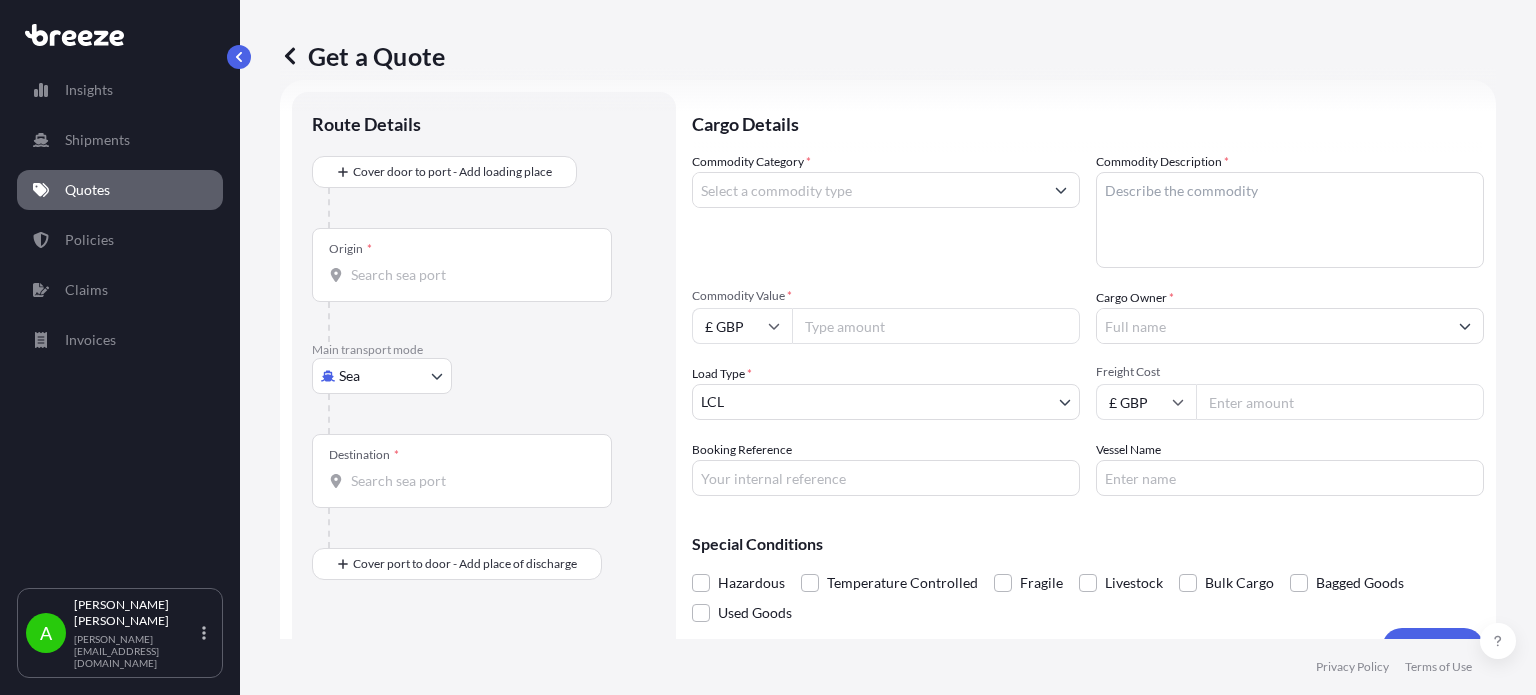 click on "Commodity Value   *" at bounding box center [936, 326] 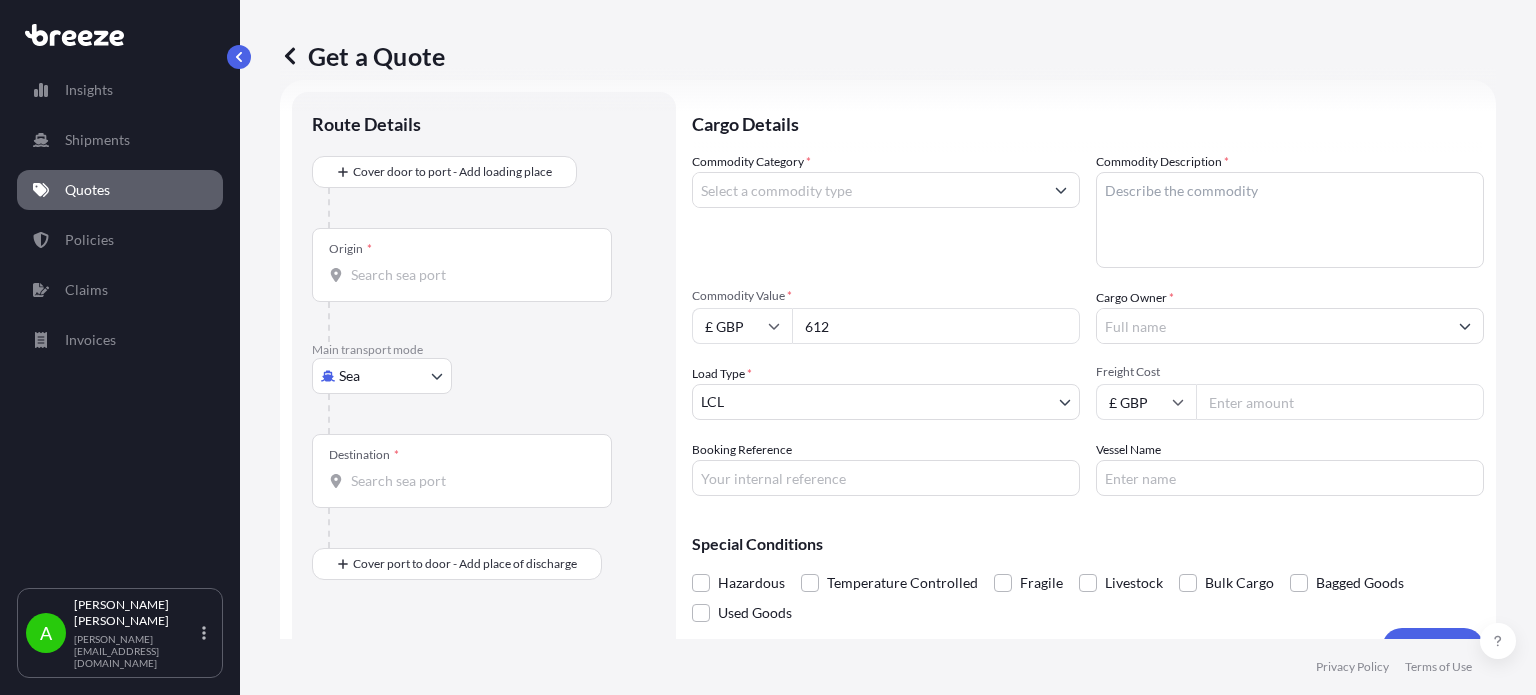 type on "612" 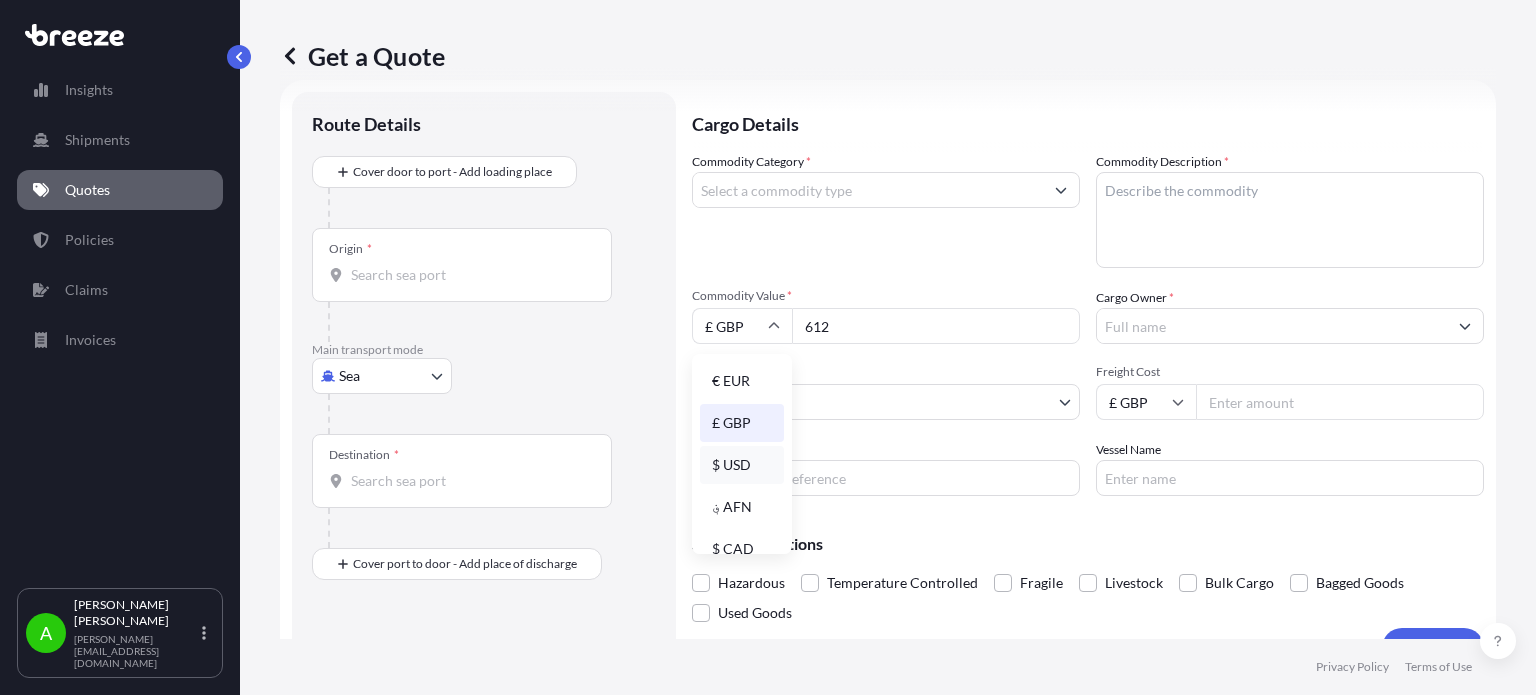 click on "$ USD" at bounding box center (742, 465) 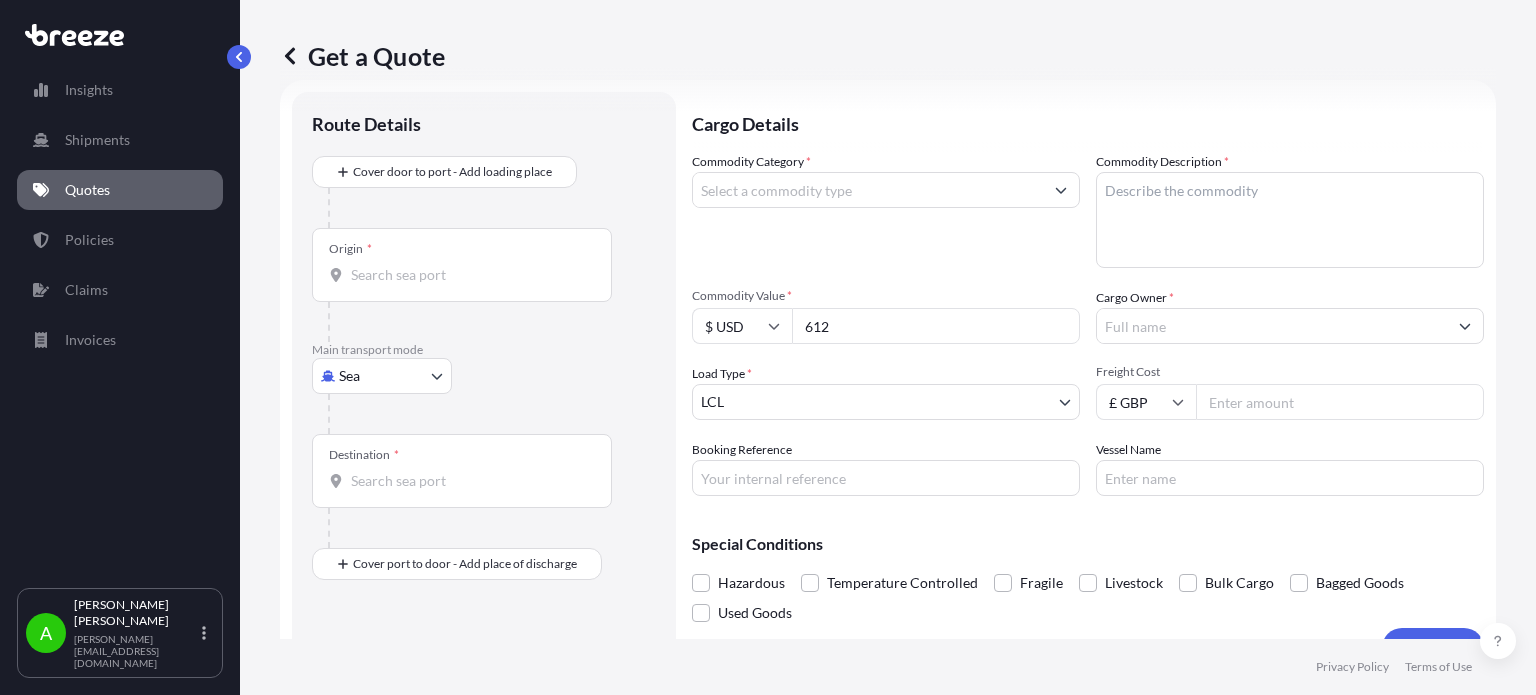 click on "Get a Quote" at bounding box center [888, 56] 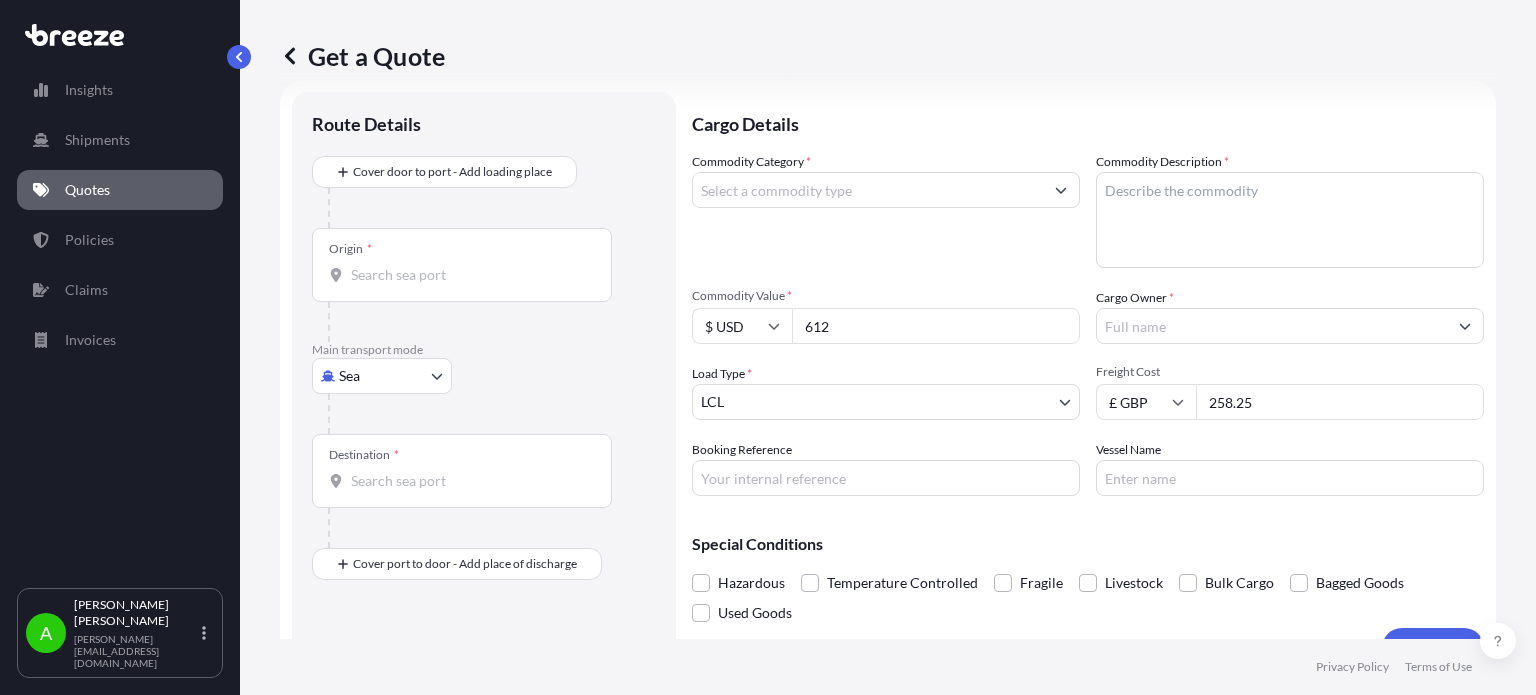 type on "258.25" 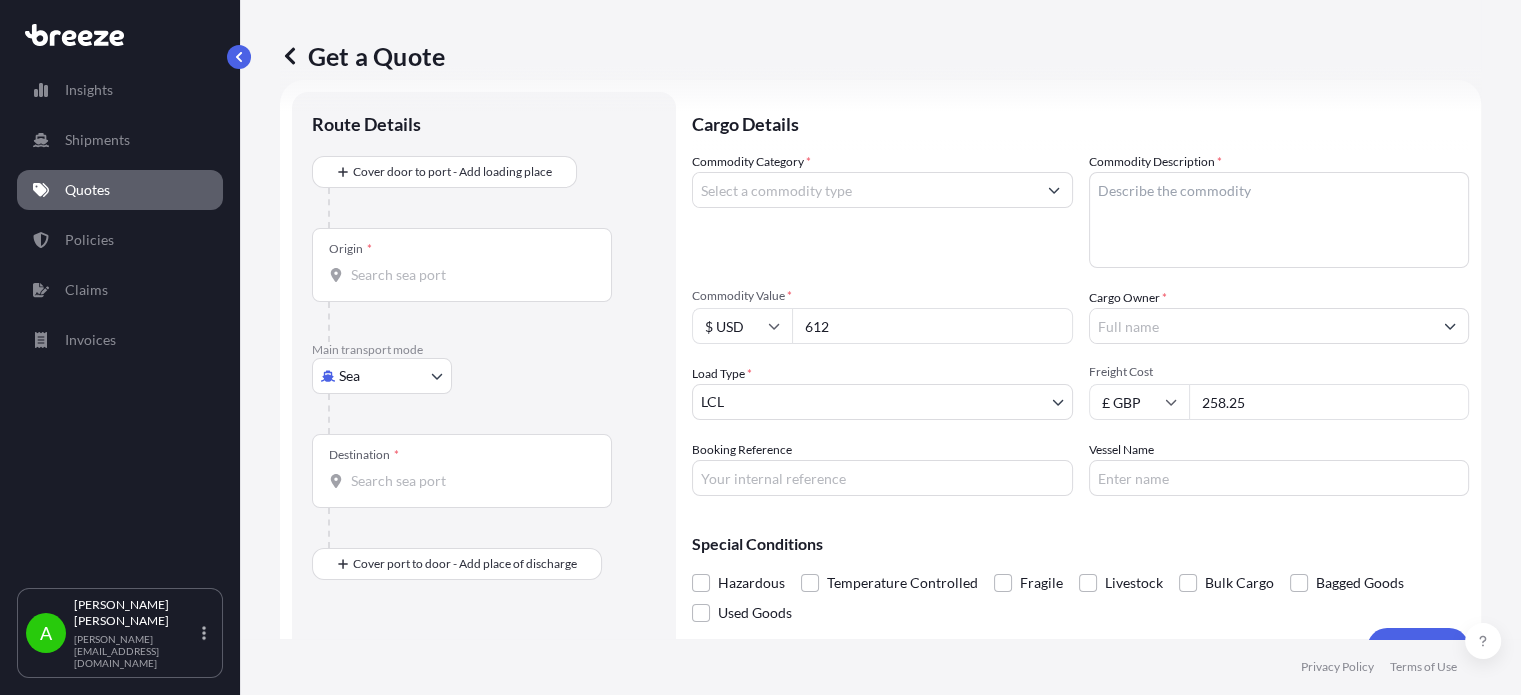 click on "Cargo Owner *" at bounding box center [1261, 326] 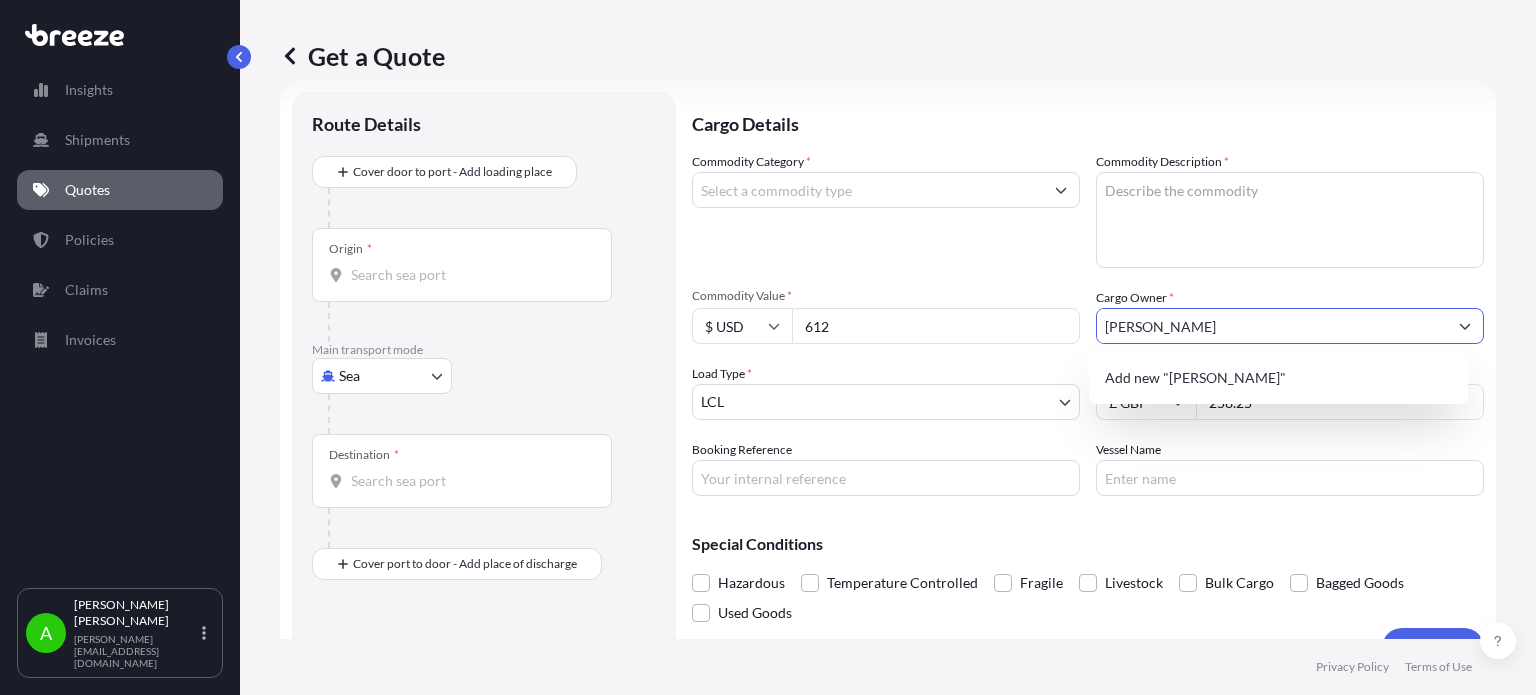type on "Russell Mcgivern" 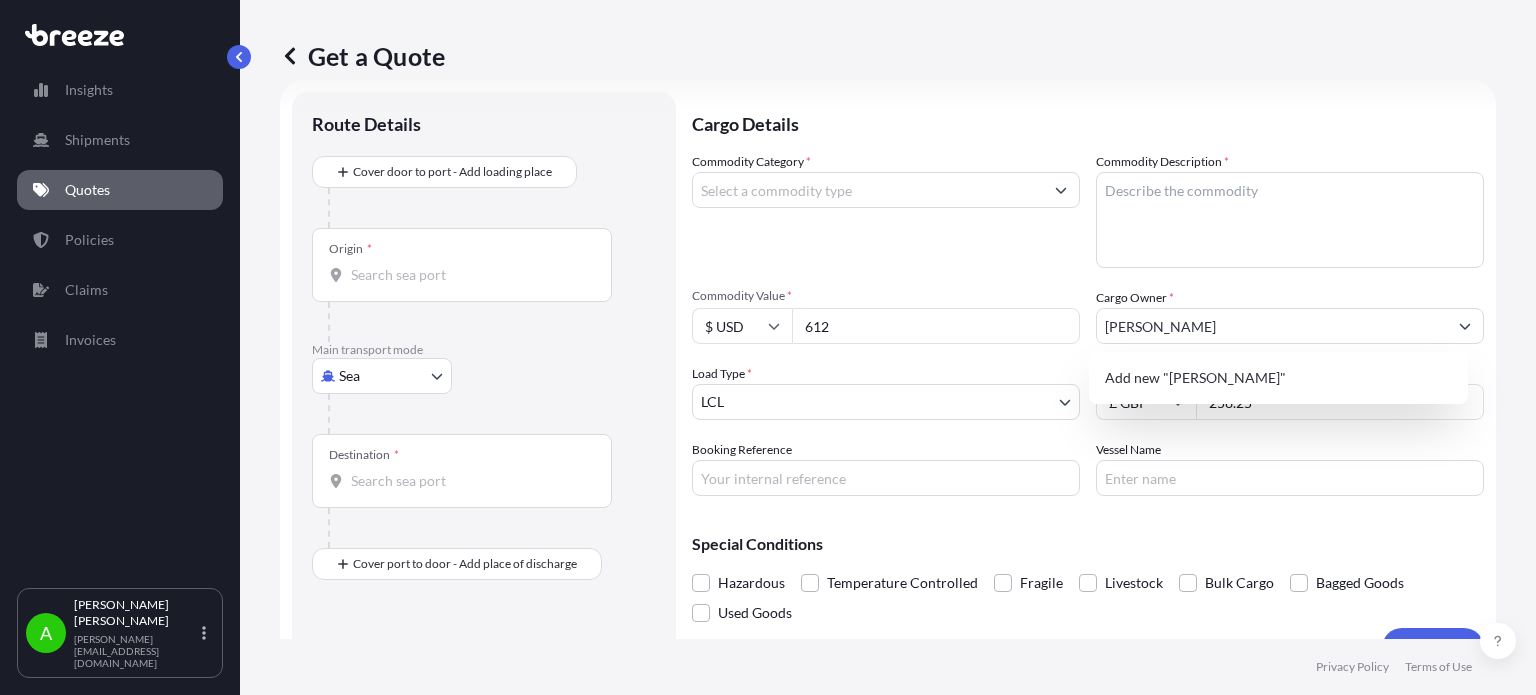 click on "Get a Quote" at bounding box center [888, 56] 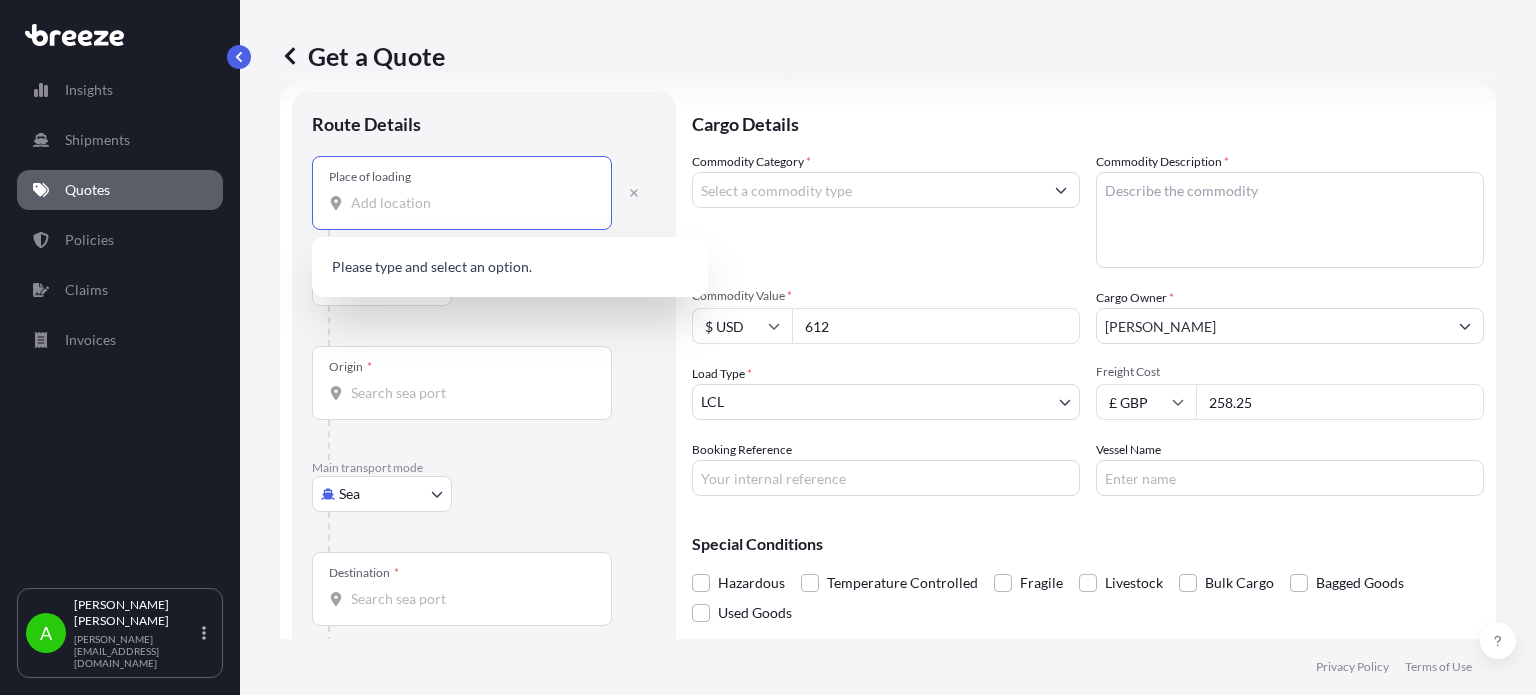 click on "Place of loading" at bounding box center (469, 203) 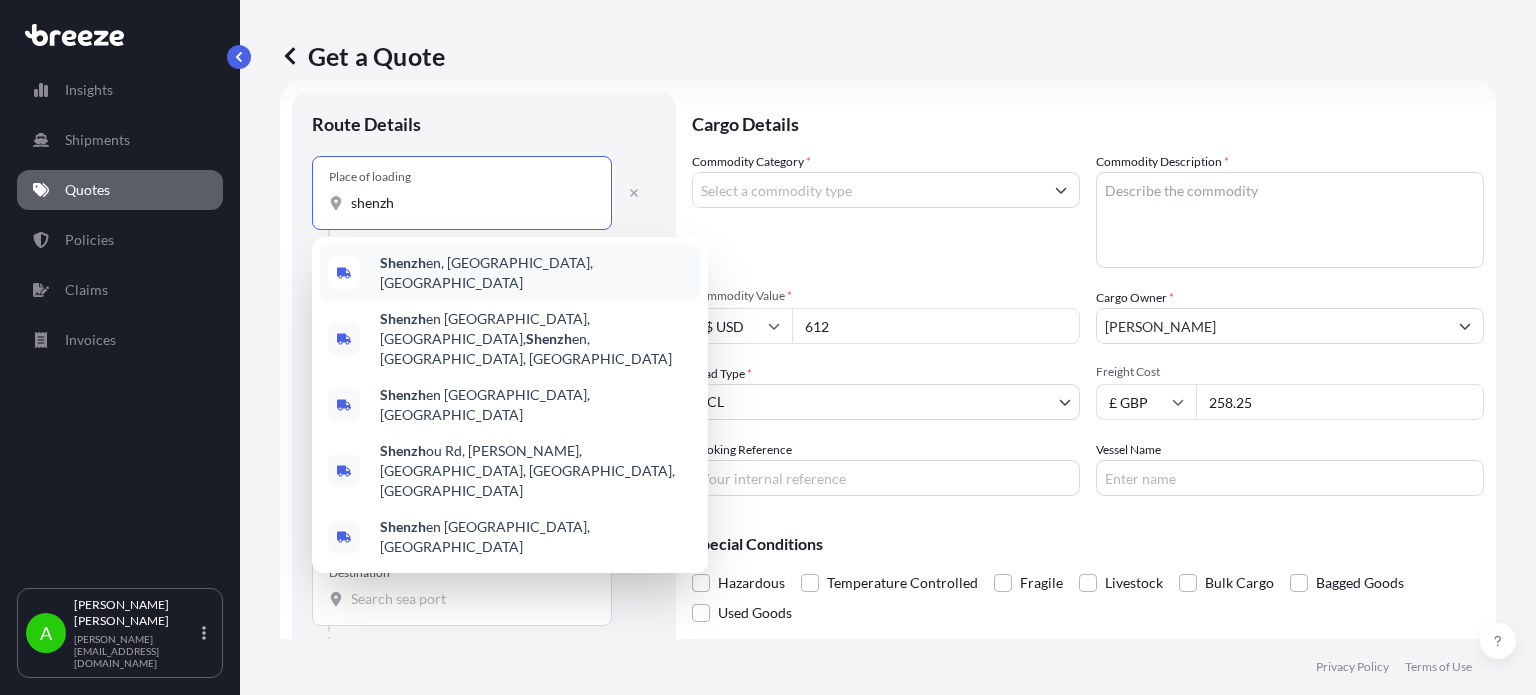 click on "Shenzh" at bounding box center (403, 262) 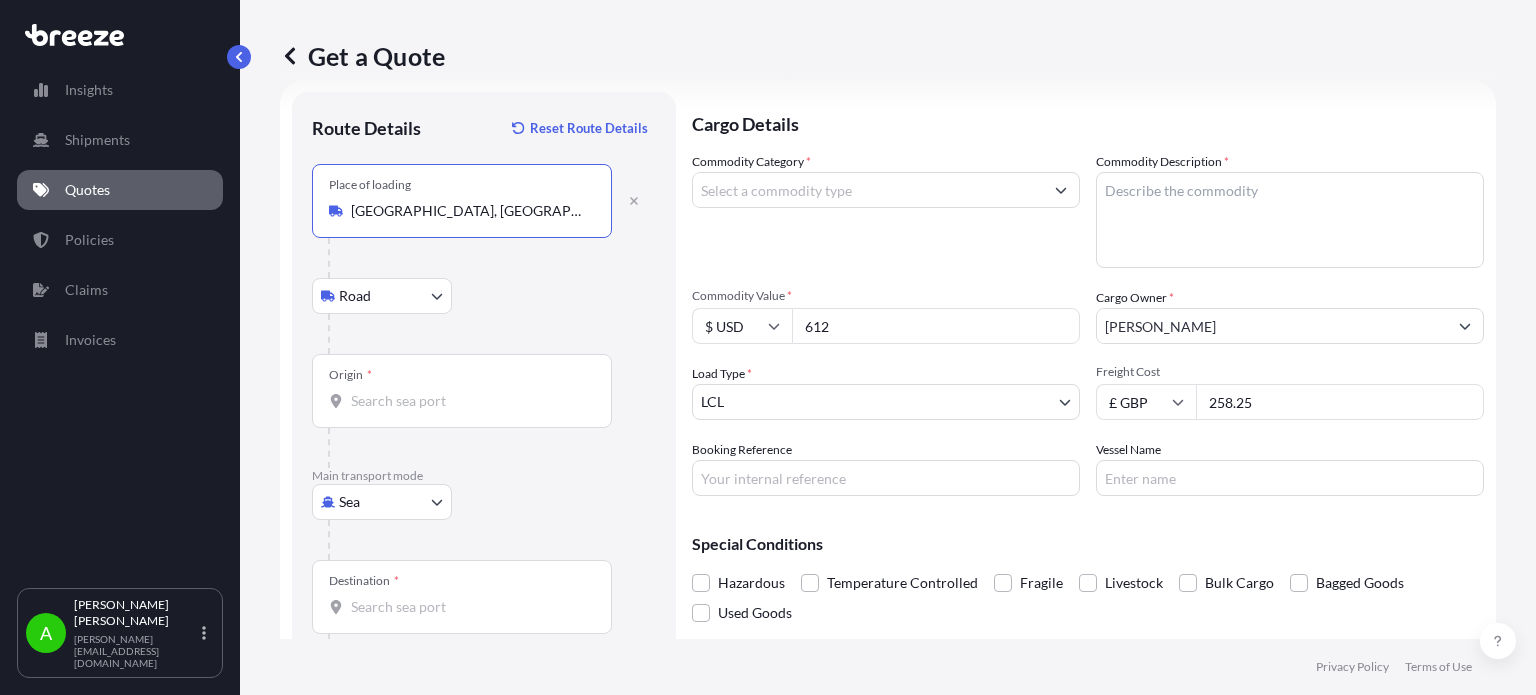 type on "Shenzhen, Guangdong Province, China" 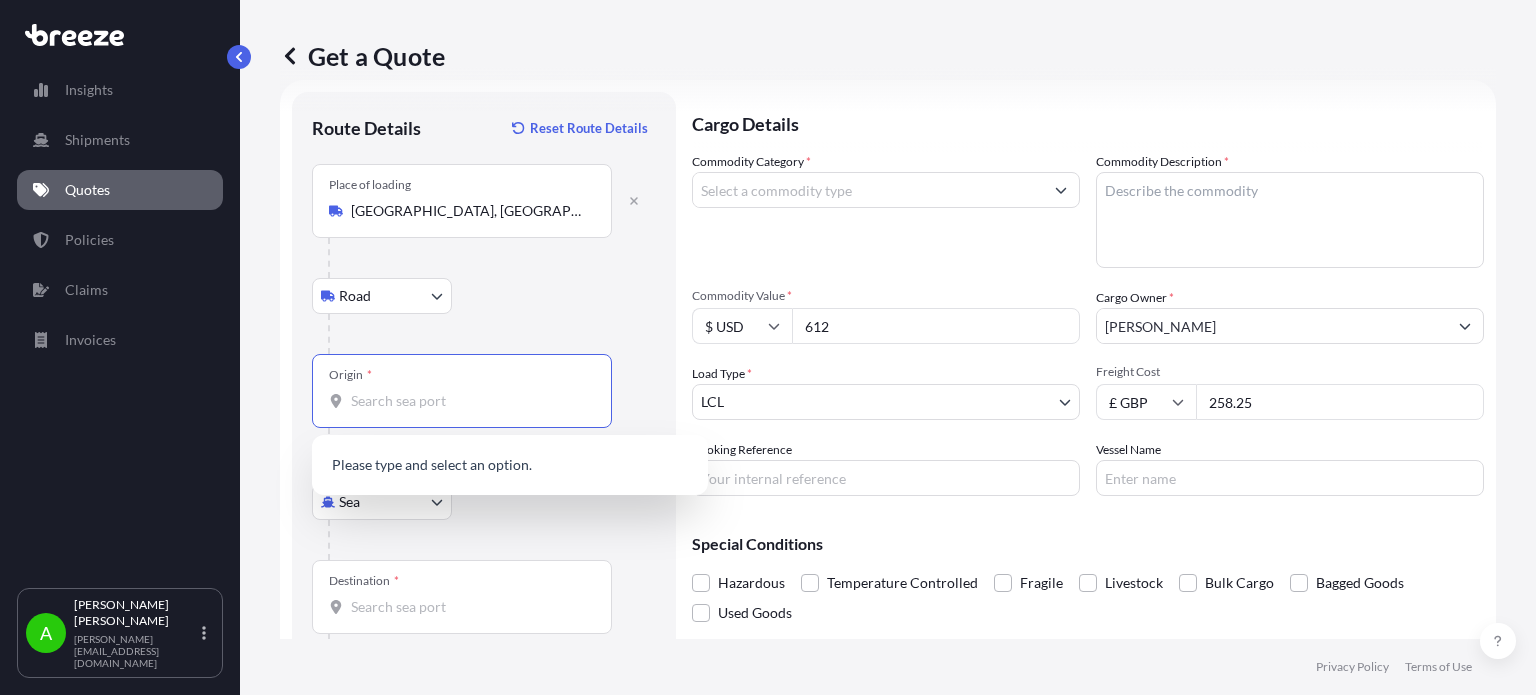 click on "Origin *" at bounding box center [469, 401] 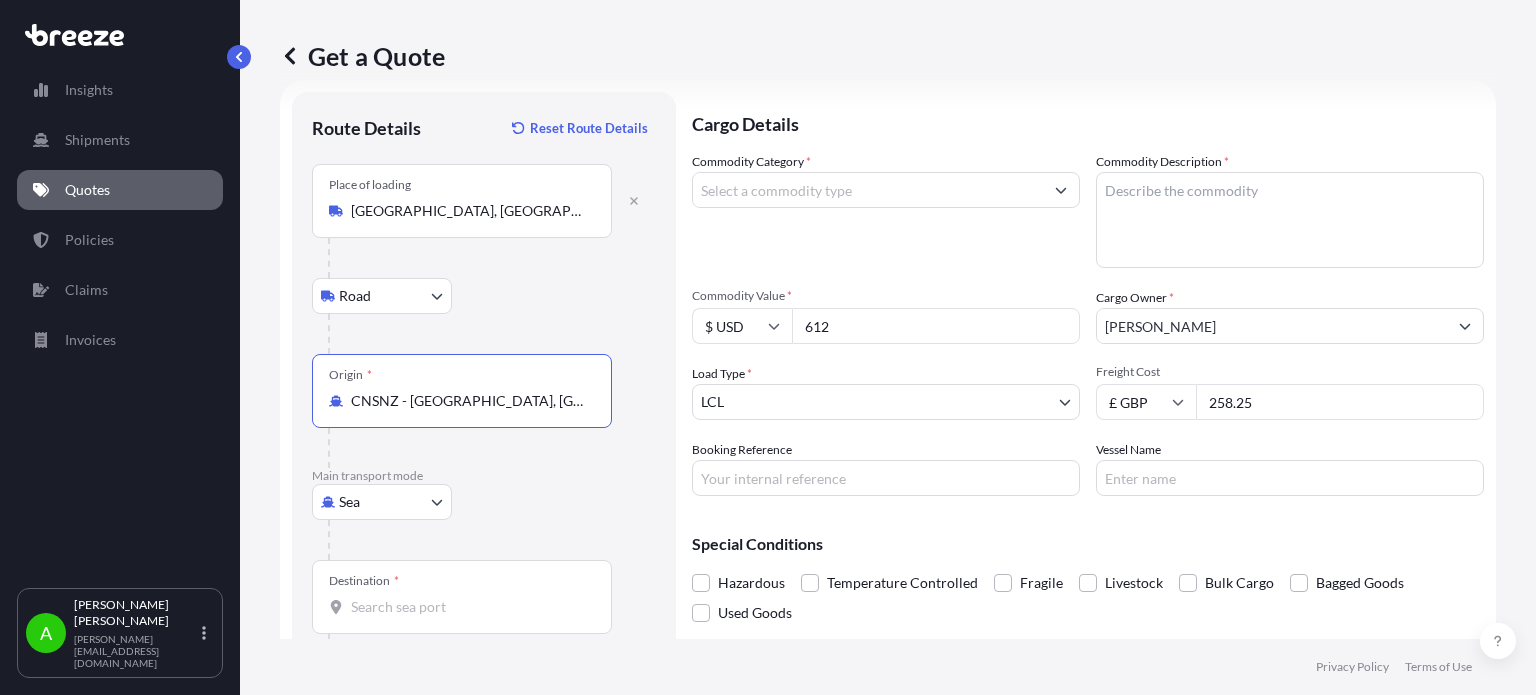 type on "CNSNZ - Shenzhen, China" 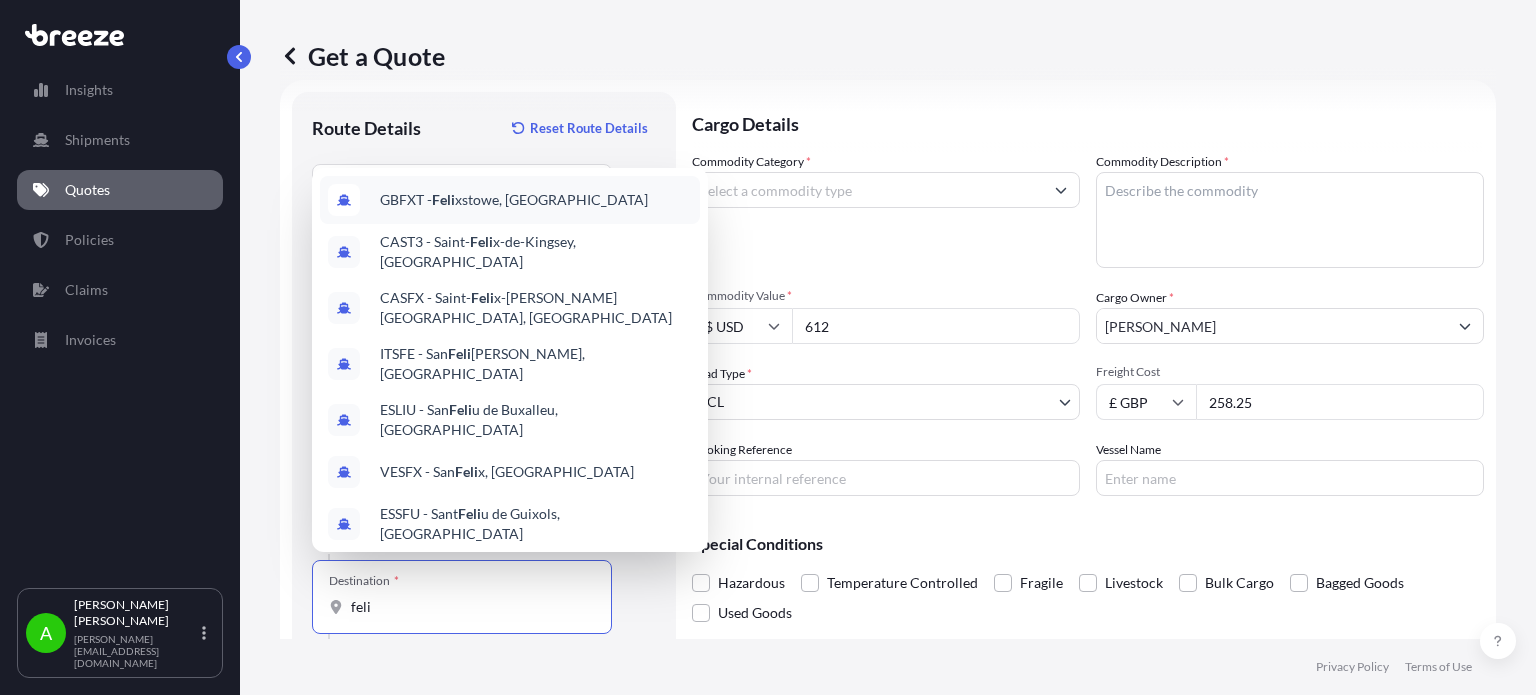 click on "GBFXT -  Feli xstowe, United Kingdom" at bounding box center [510, 200] 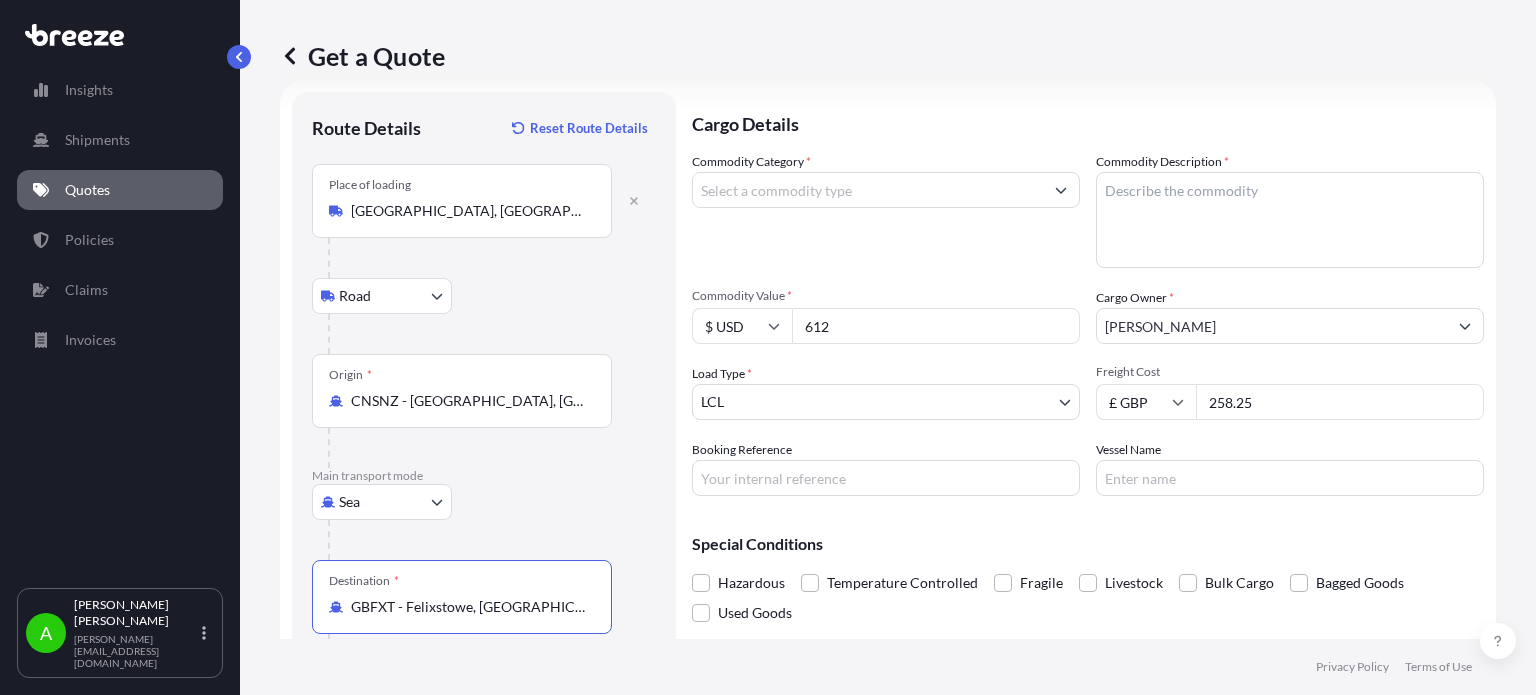 scroll, scrollTop: 129, scrollLeft: 0, axis: vertical 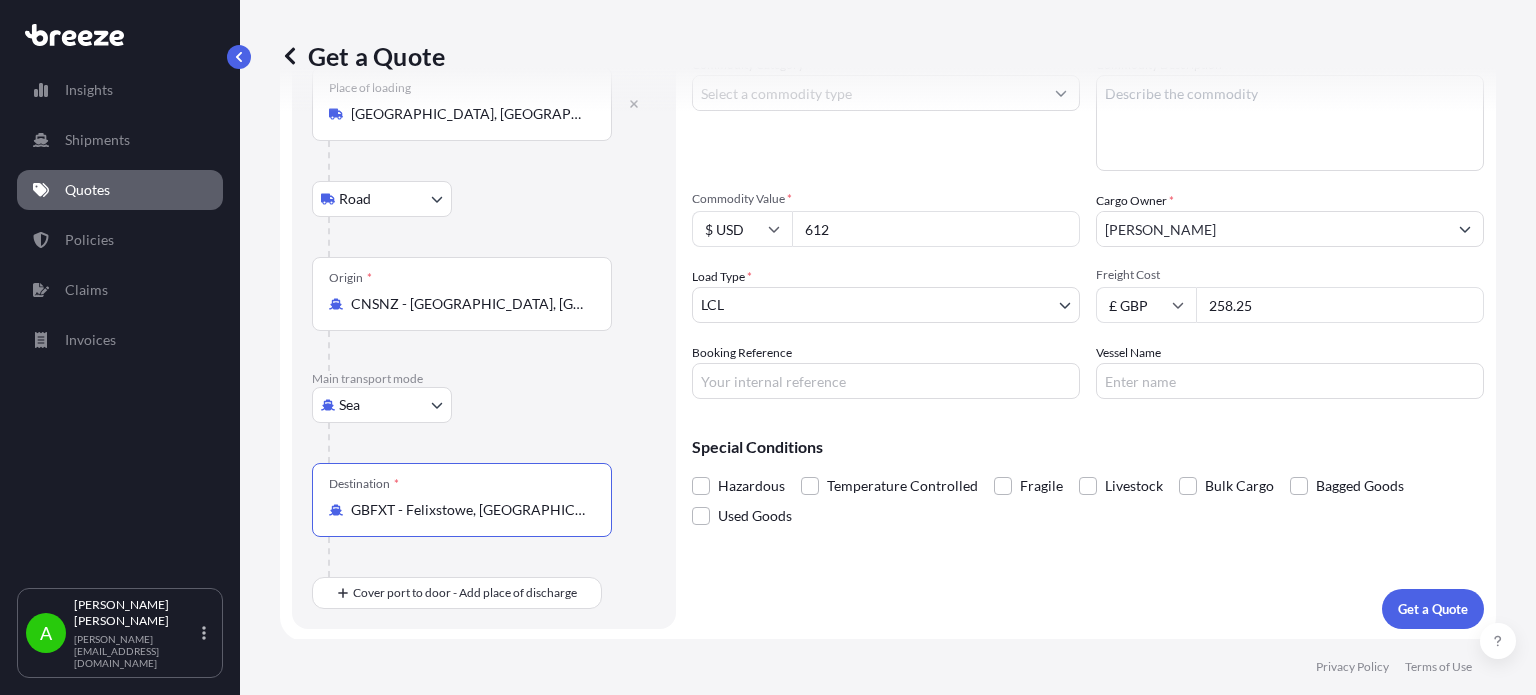 type on "GBFXT - Felixstowe, United Kingdom" 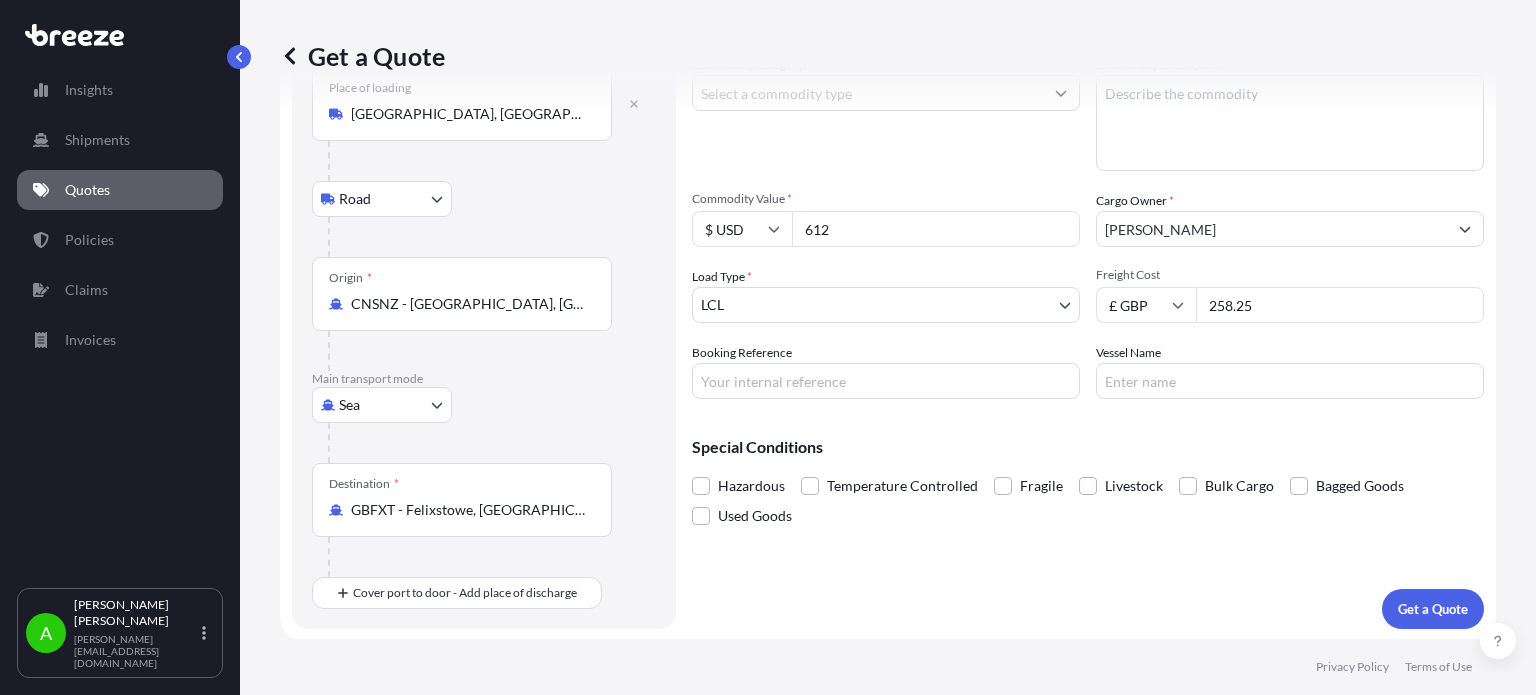 click on "Sea Sea Air Road Rail" at bounding box center [484, 405] 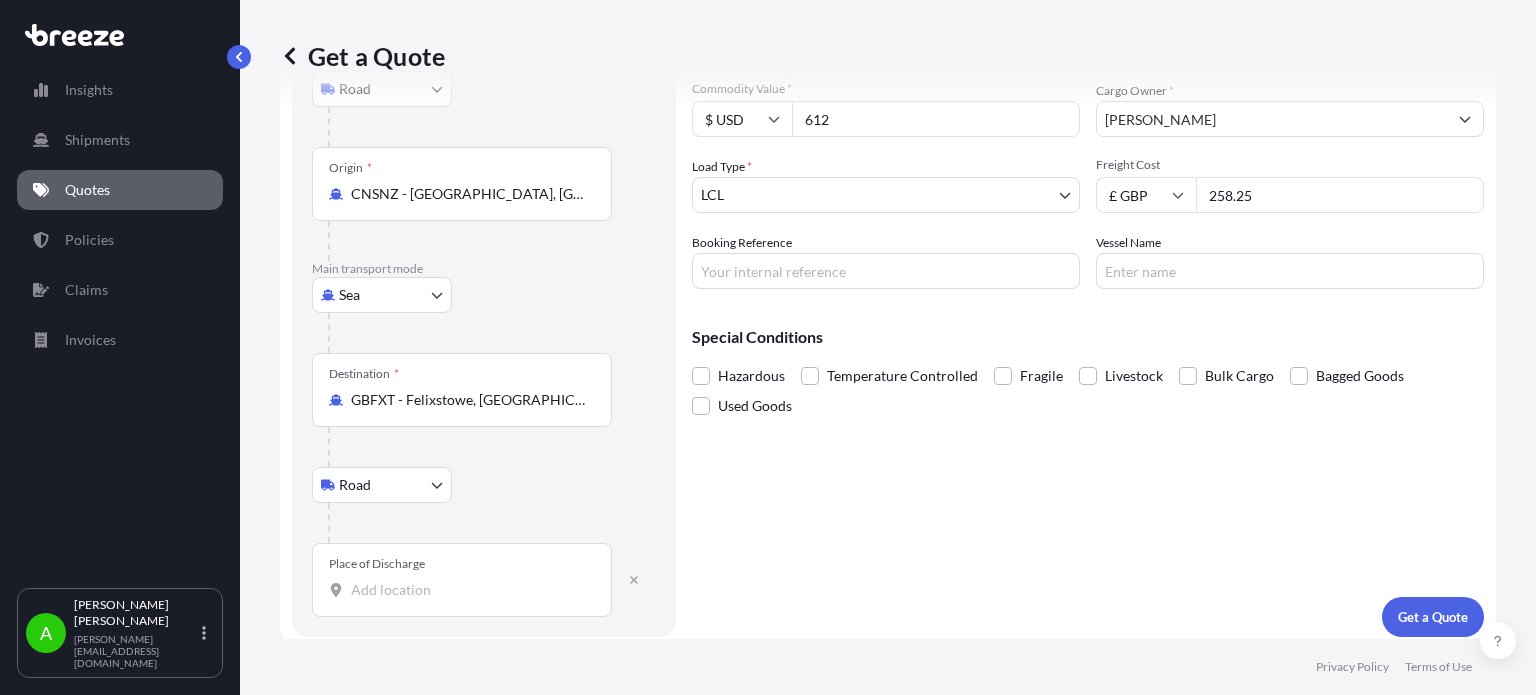 scroll, scrollTop: 247, scrollLeft: 0, axis: vertical 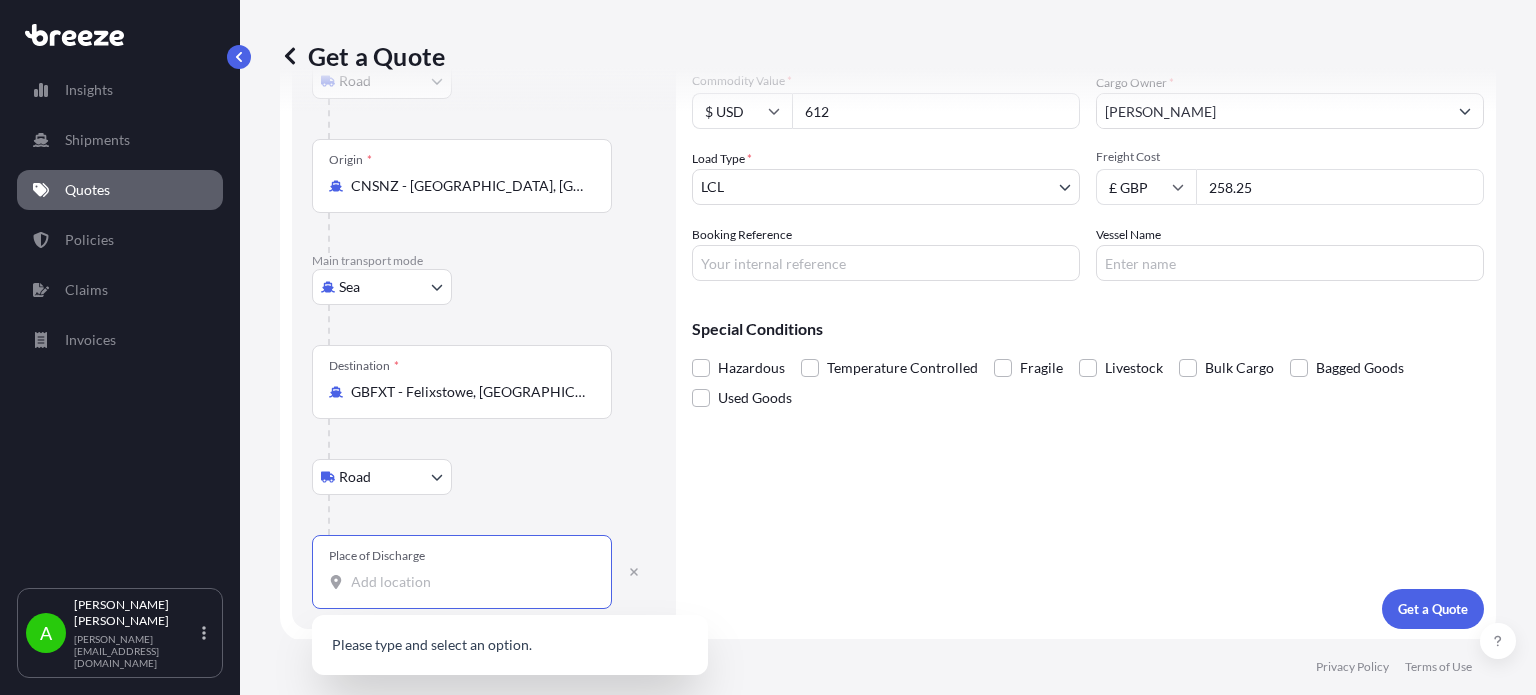 click on "Place of Discharge" at bounding box center [469, 582] 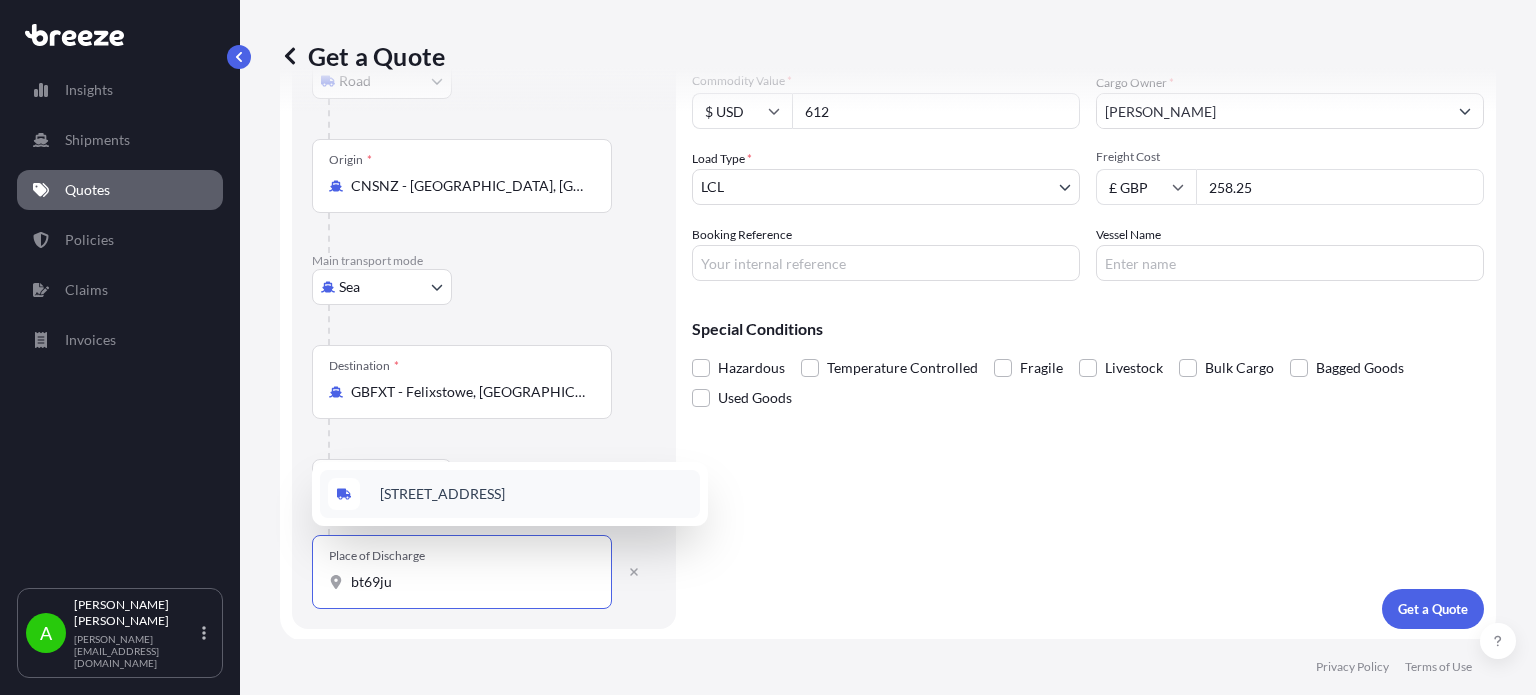 click on "Rochester Avenue, Castlereagh, Belfast BT6 9JU, UK" at bounding box center [442, 494] 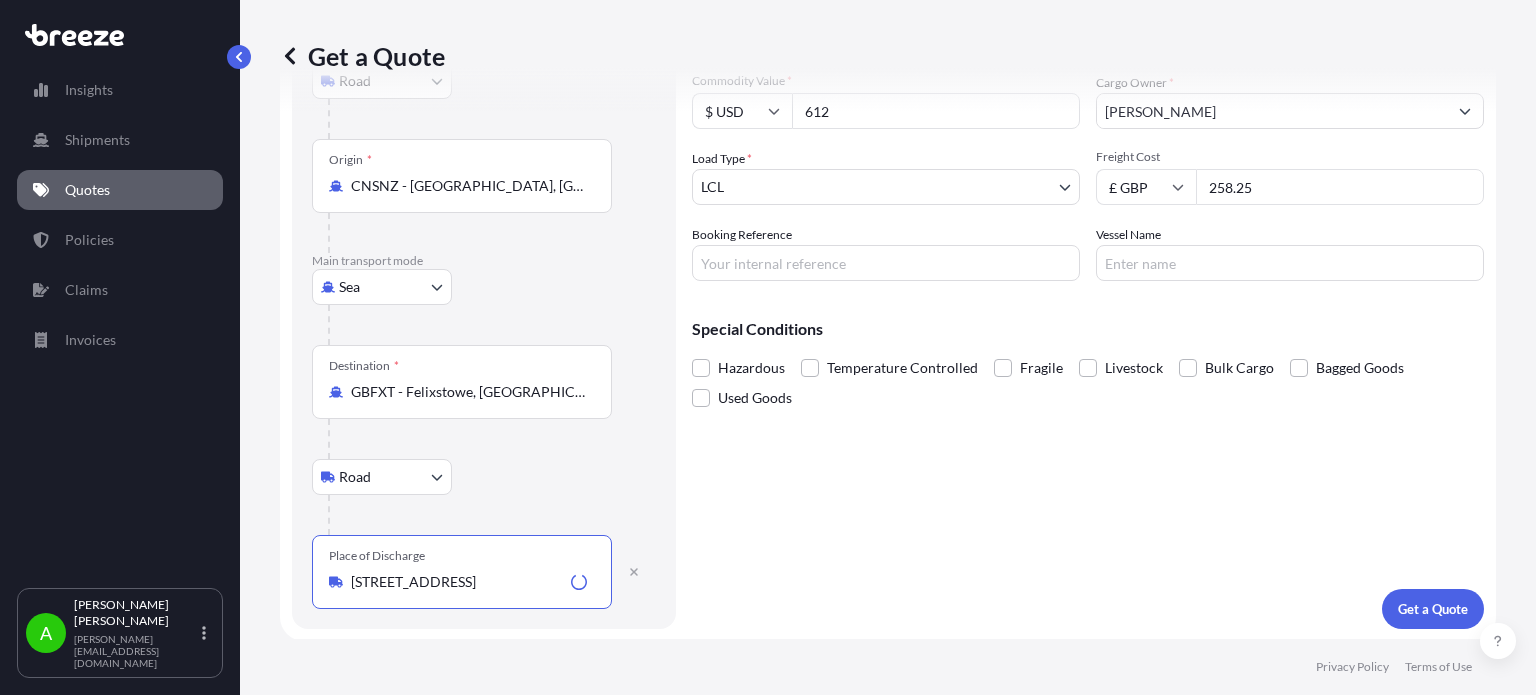type on "Rochester Avenue, Castlereagh, Belfast BT6 9JU, UK" 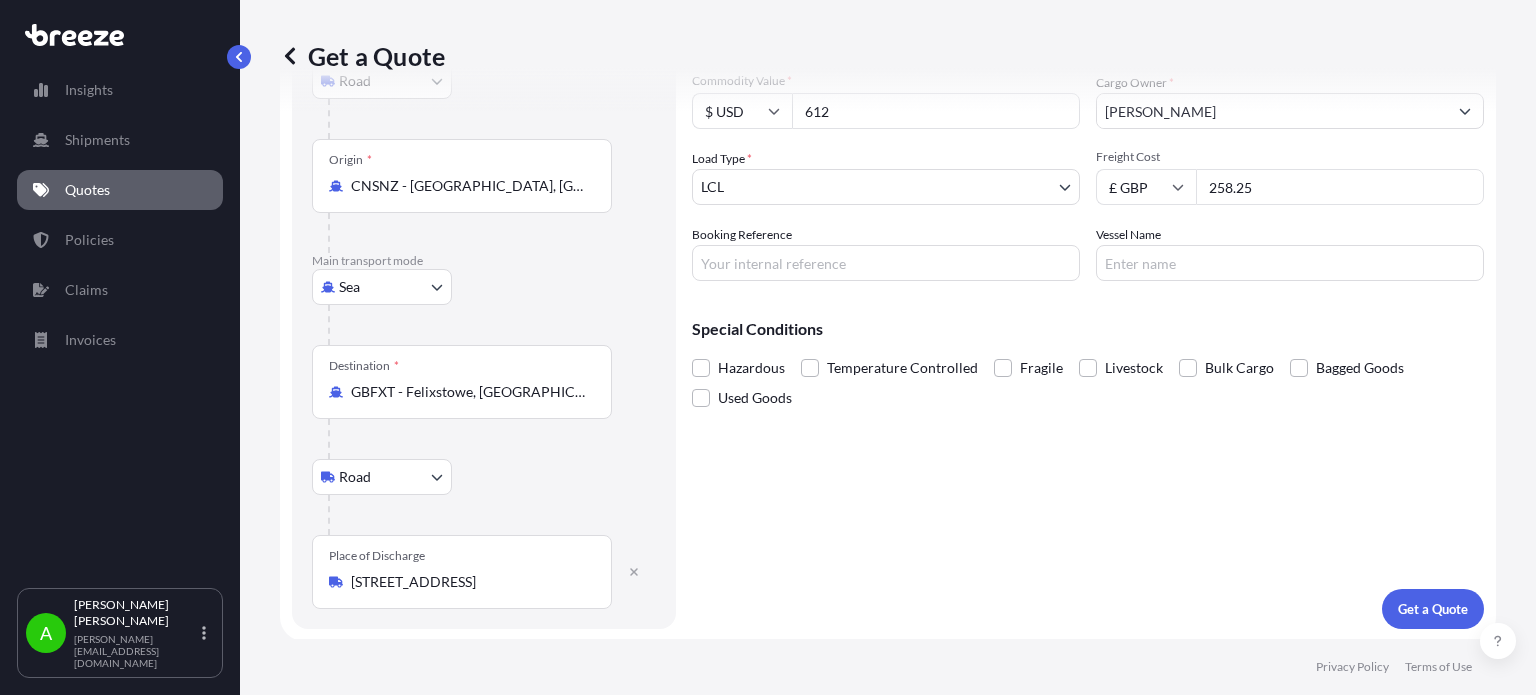 click on "Destination * GBFXT - Felixstowe, United Kingdom" at bounding box center (462, 382) 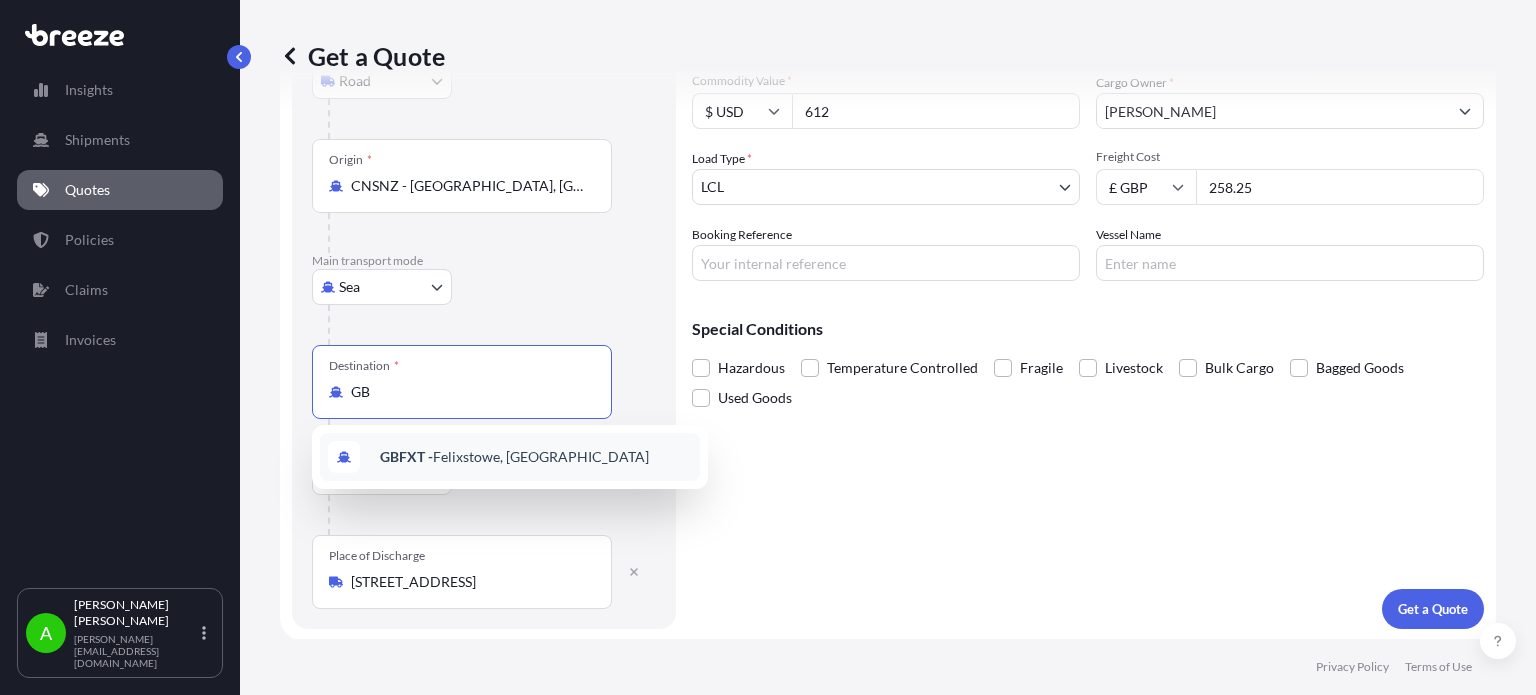 type on "G" 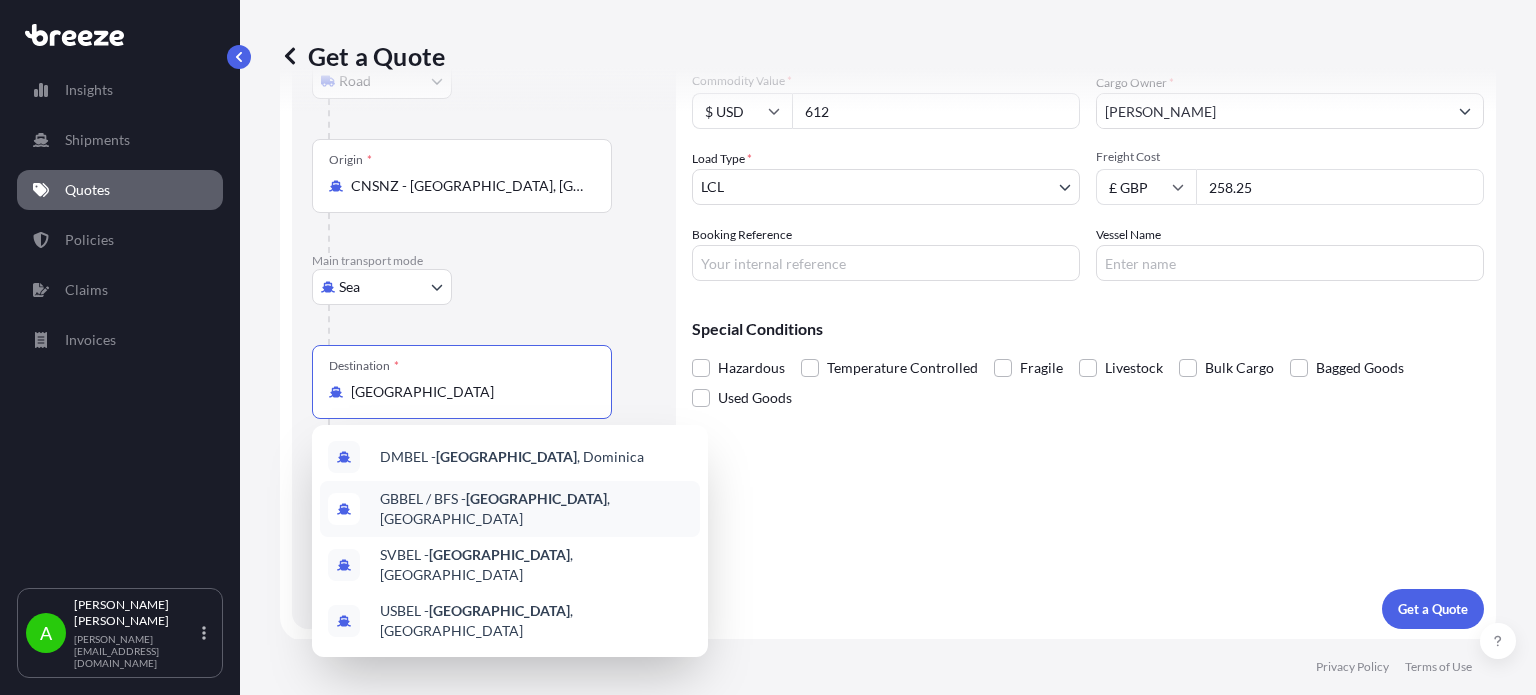 click on "GBBEL / BFS -  Belfast , United Kingdom" at bounding box center (536, 509) 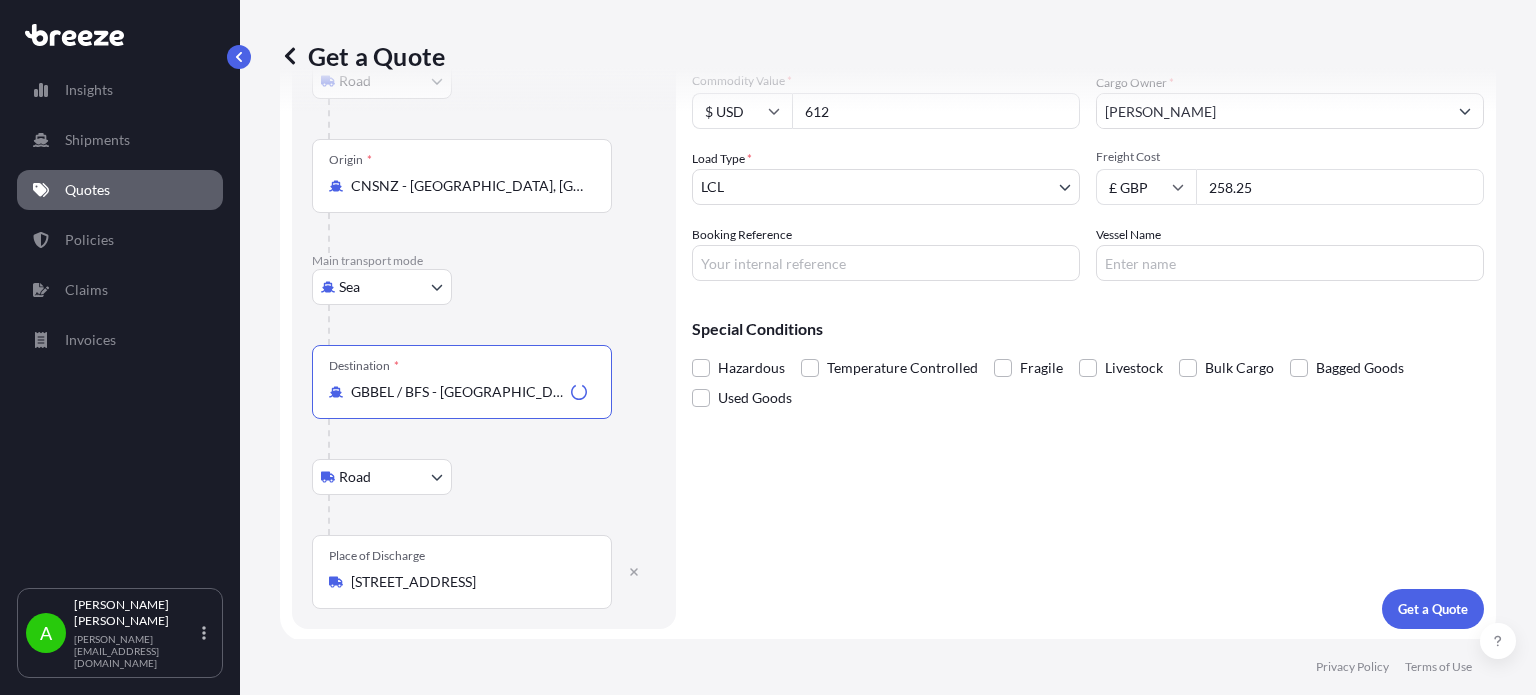 type on "GBBEL / BFS - Belfast, United Kingdom" 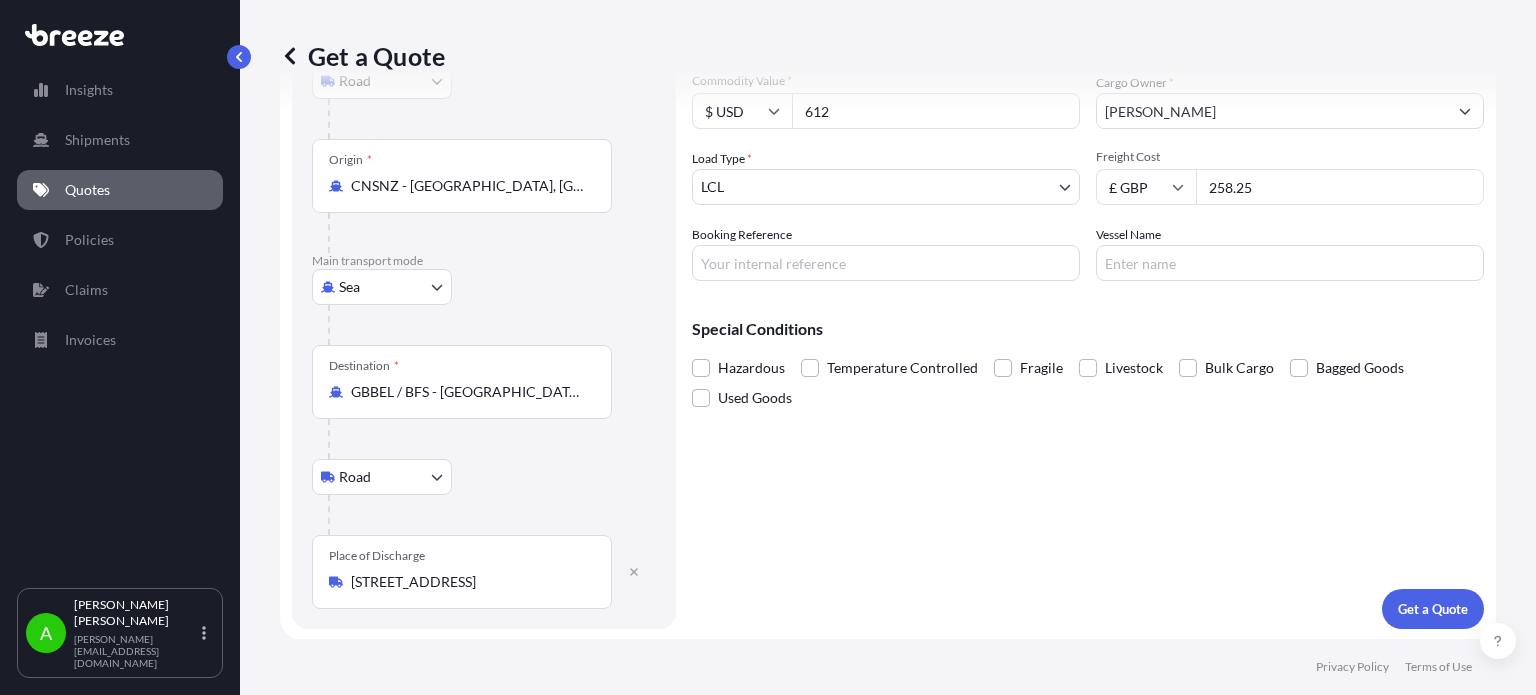 click on "Route Details Reset Route Details Place of loading Shenzhen, Guangdong Province, China Road Road Rail Origin * CNSNZ - Shenzhen, China Main transport mode Sea Sea Air Road Rail Destination * GBBEL / BFS - Belfast, United Kingdom Road Road Rail Place of Discharge Rochester Avenue, Castlereagh, Belfast BT6 9JU, UK" at bounding box center (484, 253) 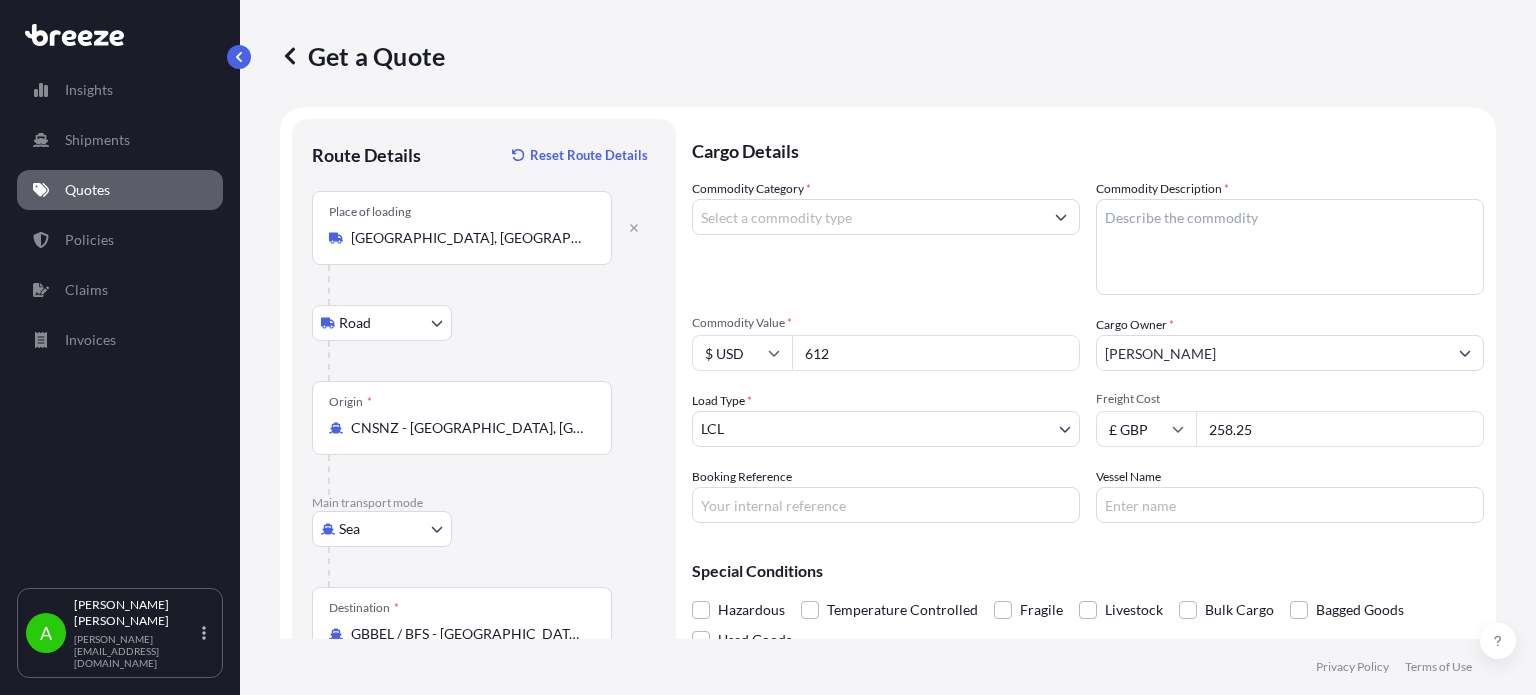 scroll, scrollTop: 0, scrollLeft: 0, axis: both 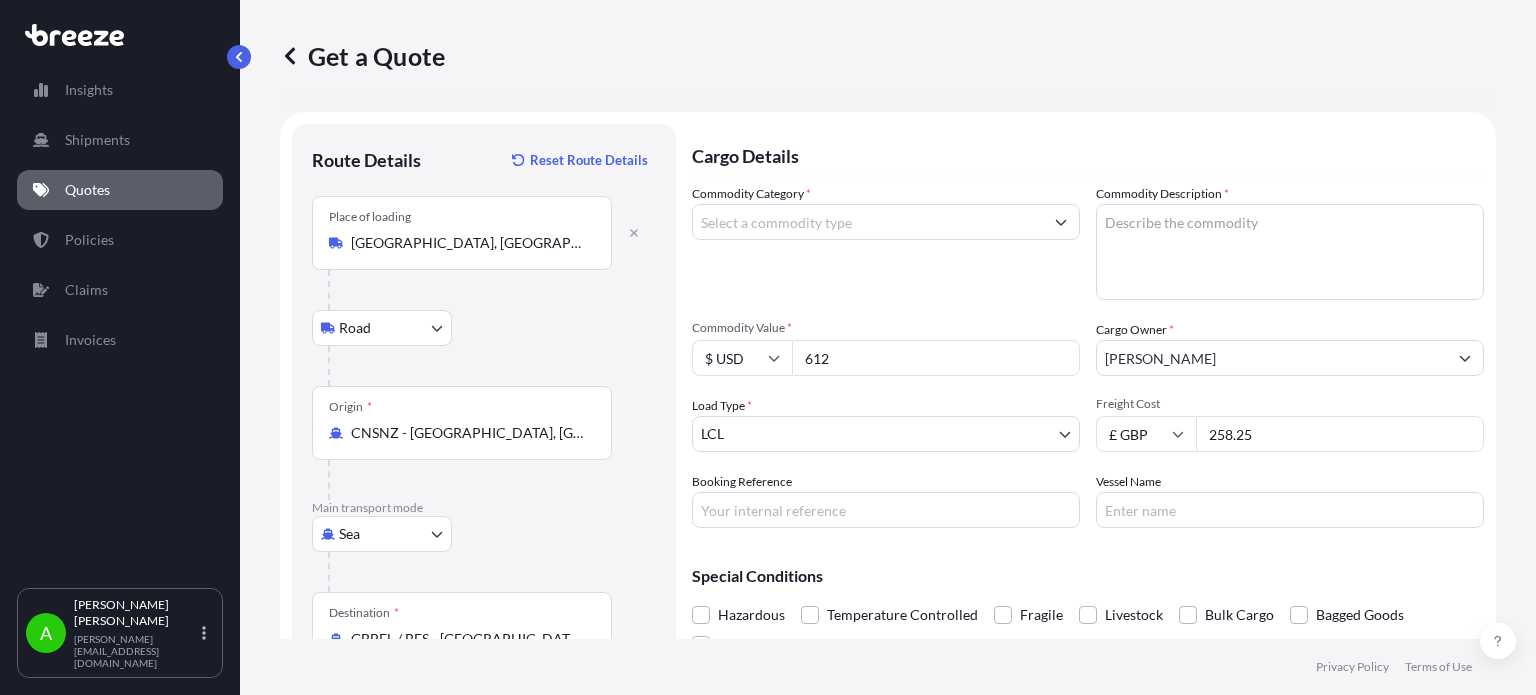 click on "Commodity Category *" at bounding box center [868, 222] 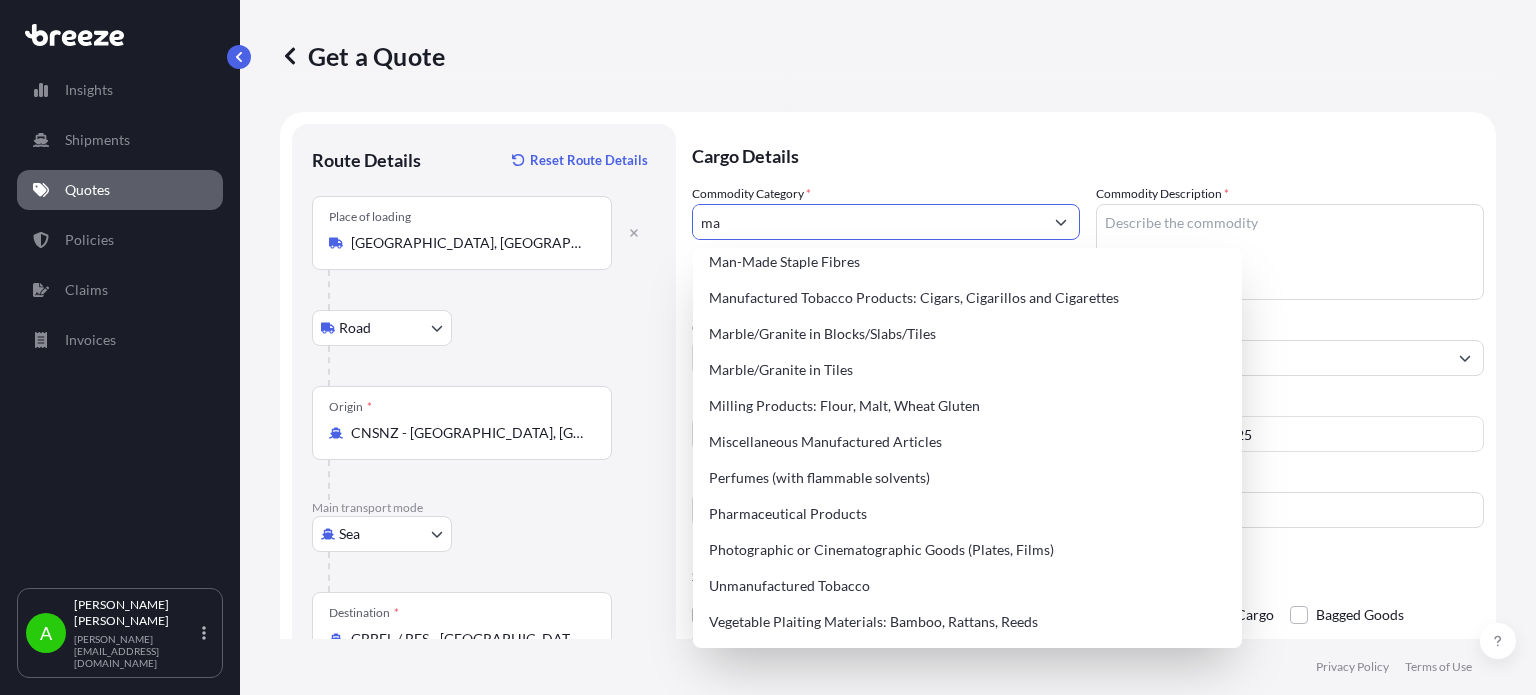 scroll, scrollTop: 0, scrollLeft: 0, axis: both 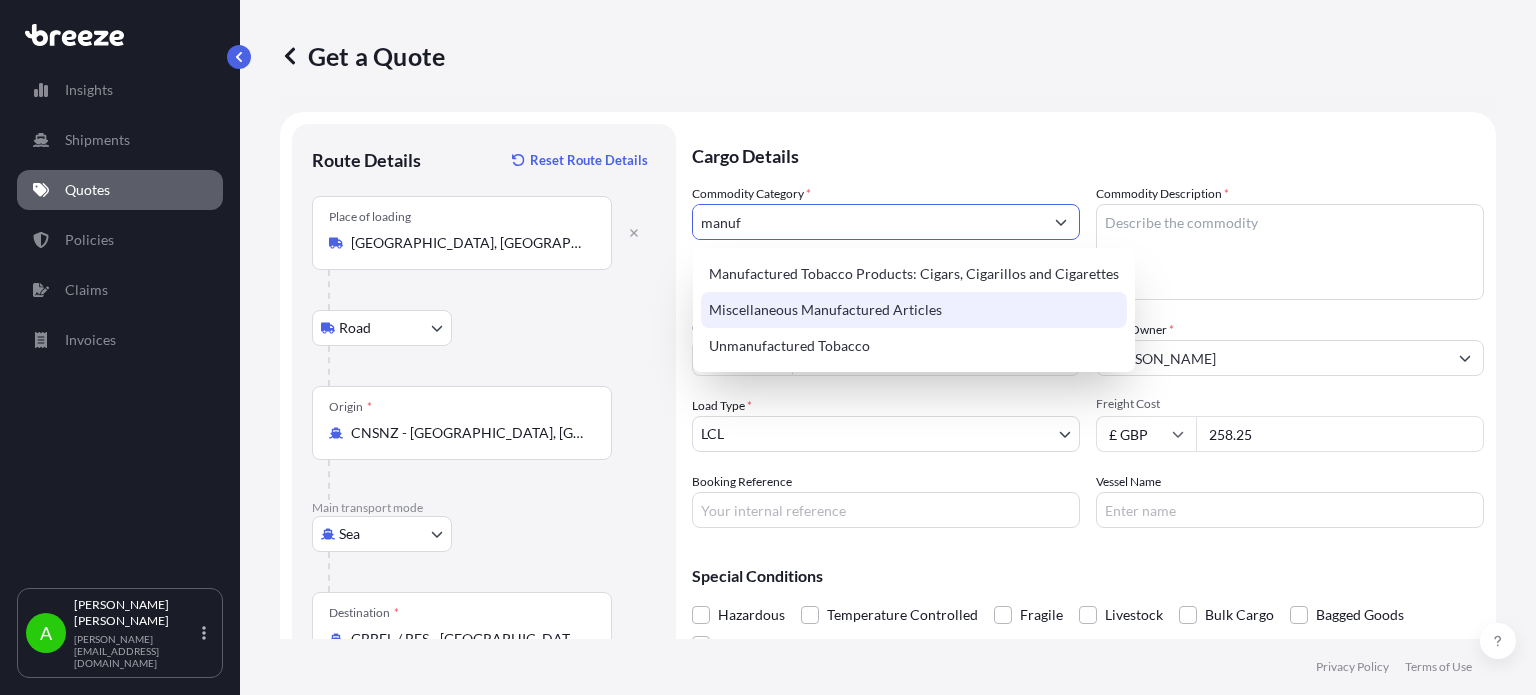 click on "Miscellaneous Manufactured Articles" at bounding box center [914, 310] 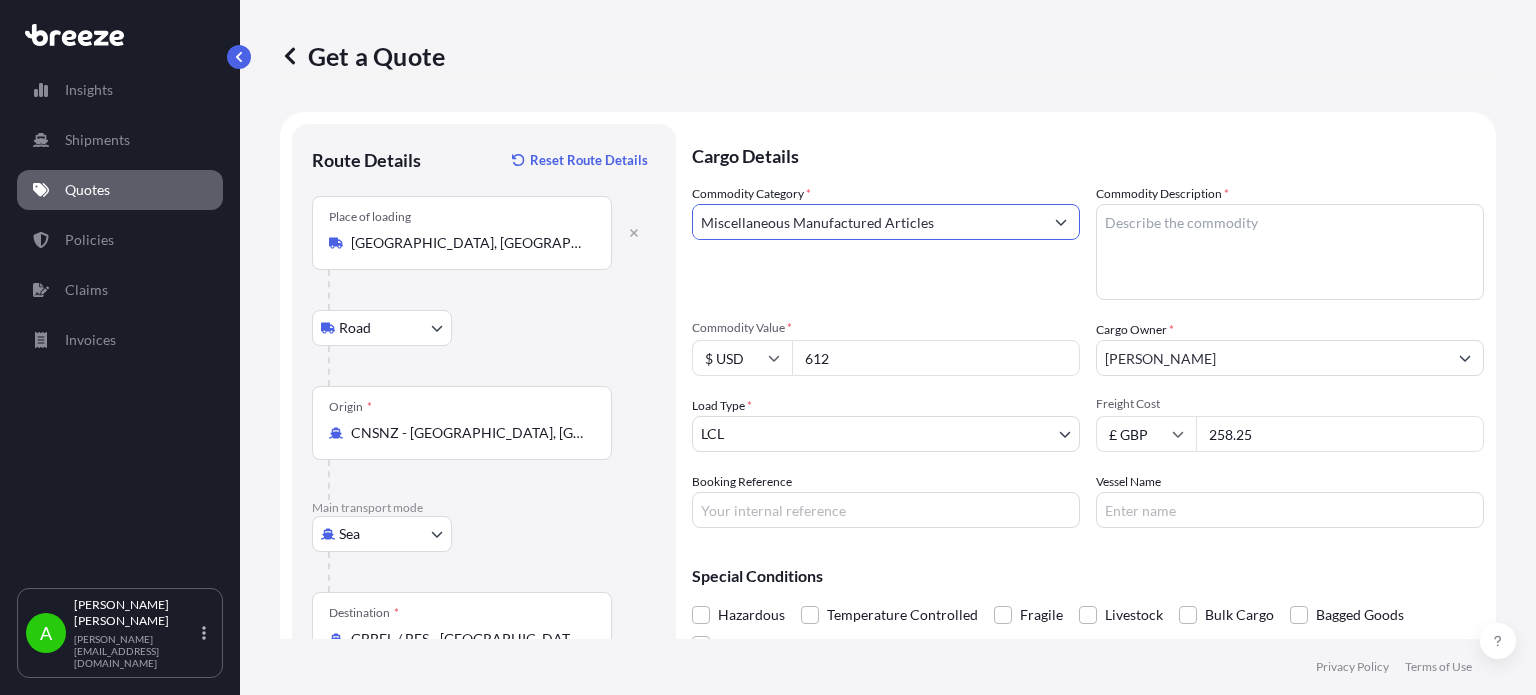 type on "Miscellaneous Manufactured Articles" 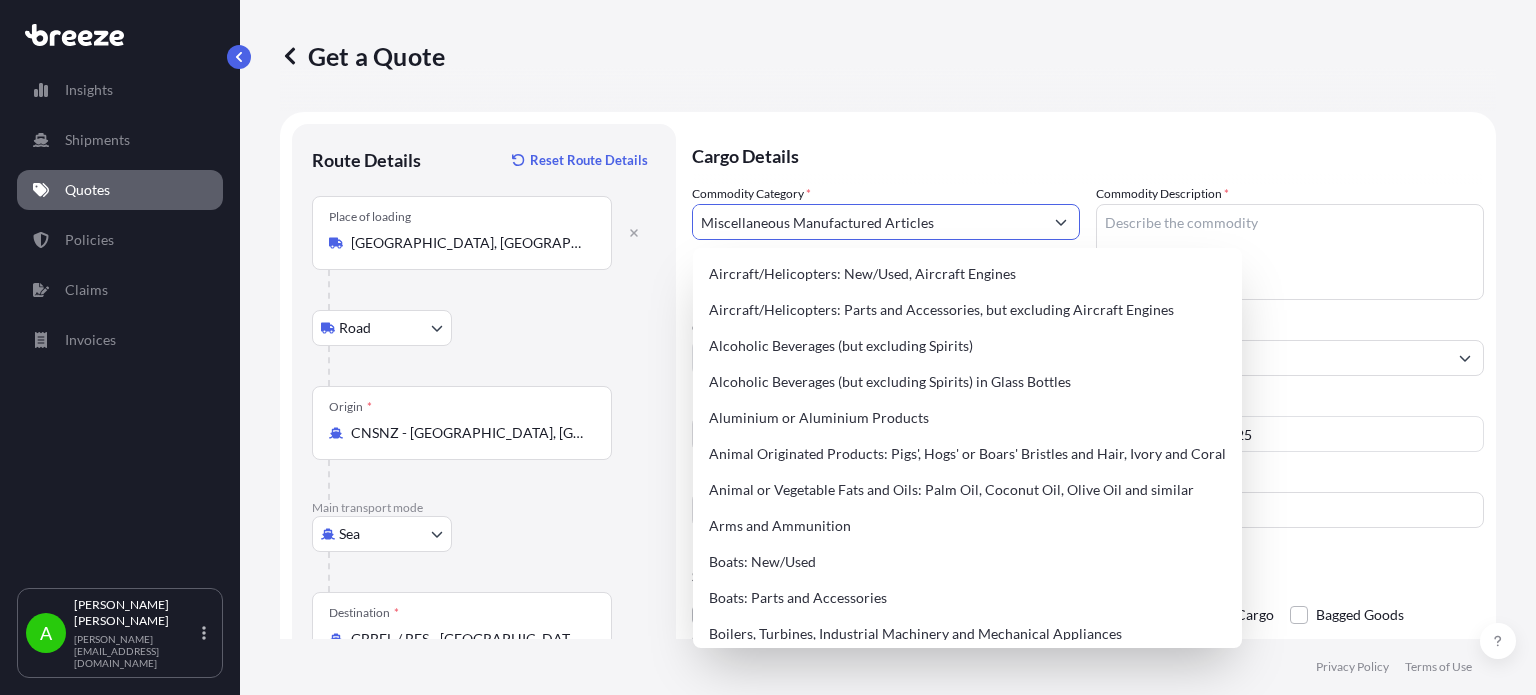 click on "Commodity Description *" at bounding box center [1290, 252] 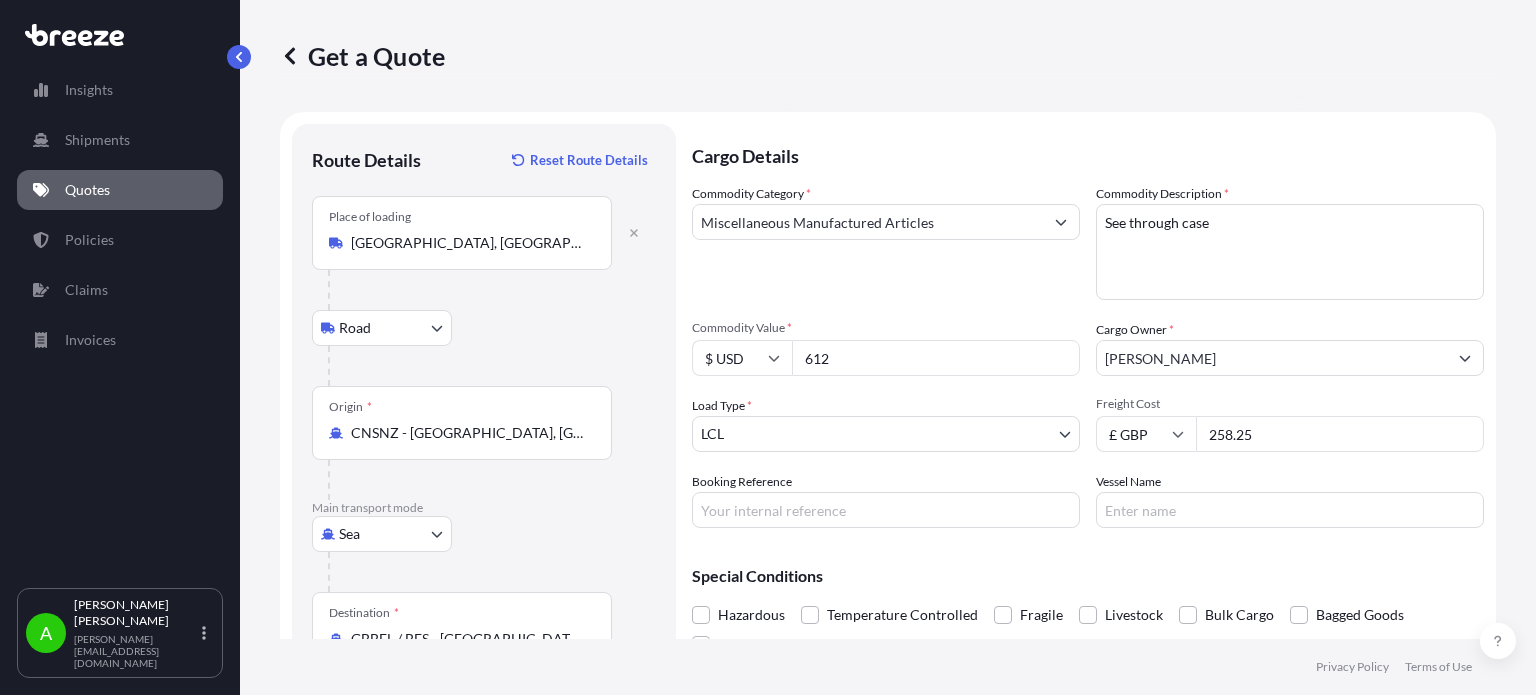 click on "Cargo Details" at bounding box center [1088, 154] 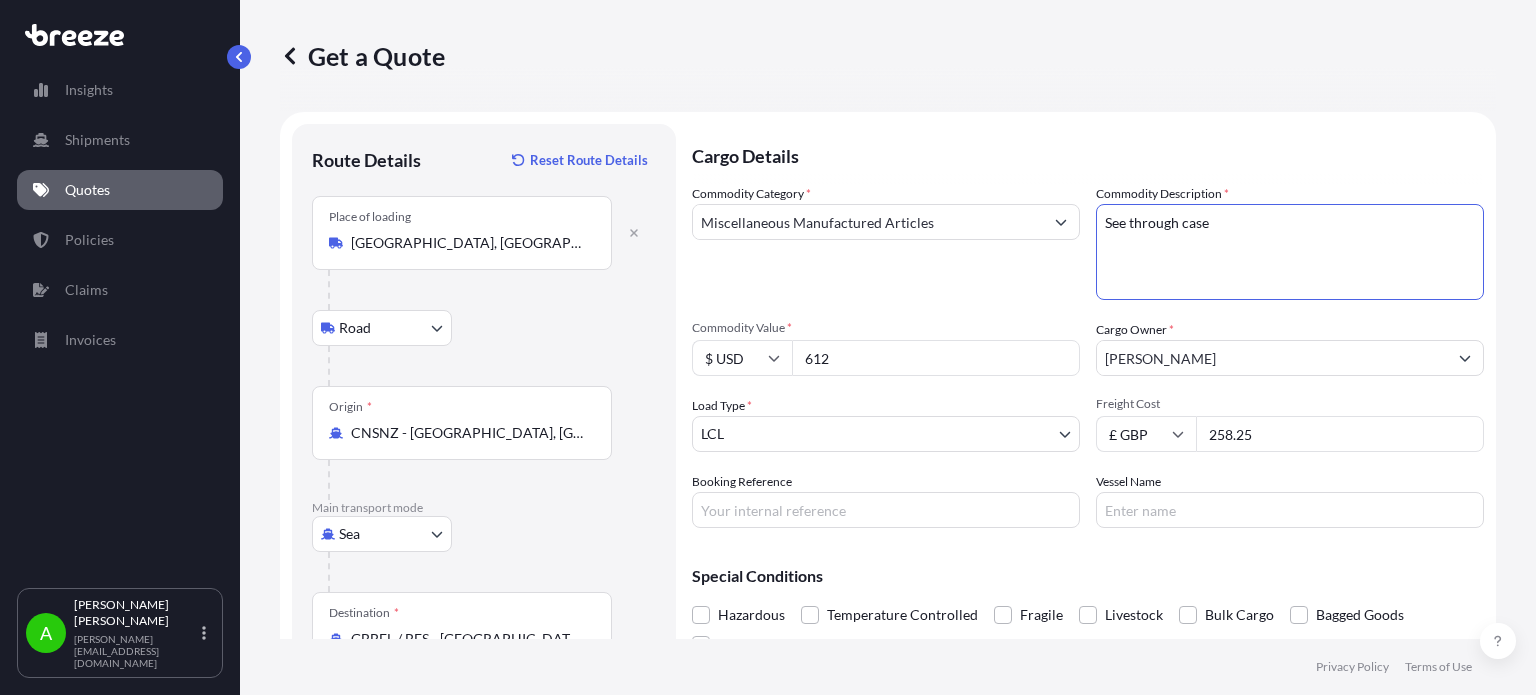 click on "See through case" at bounding box center [1290, 252] 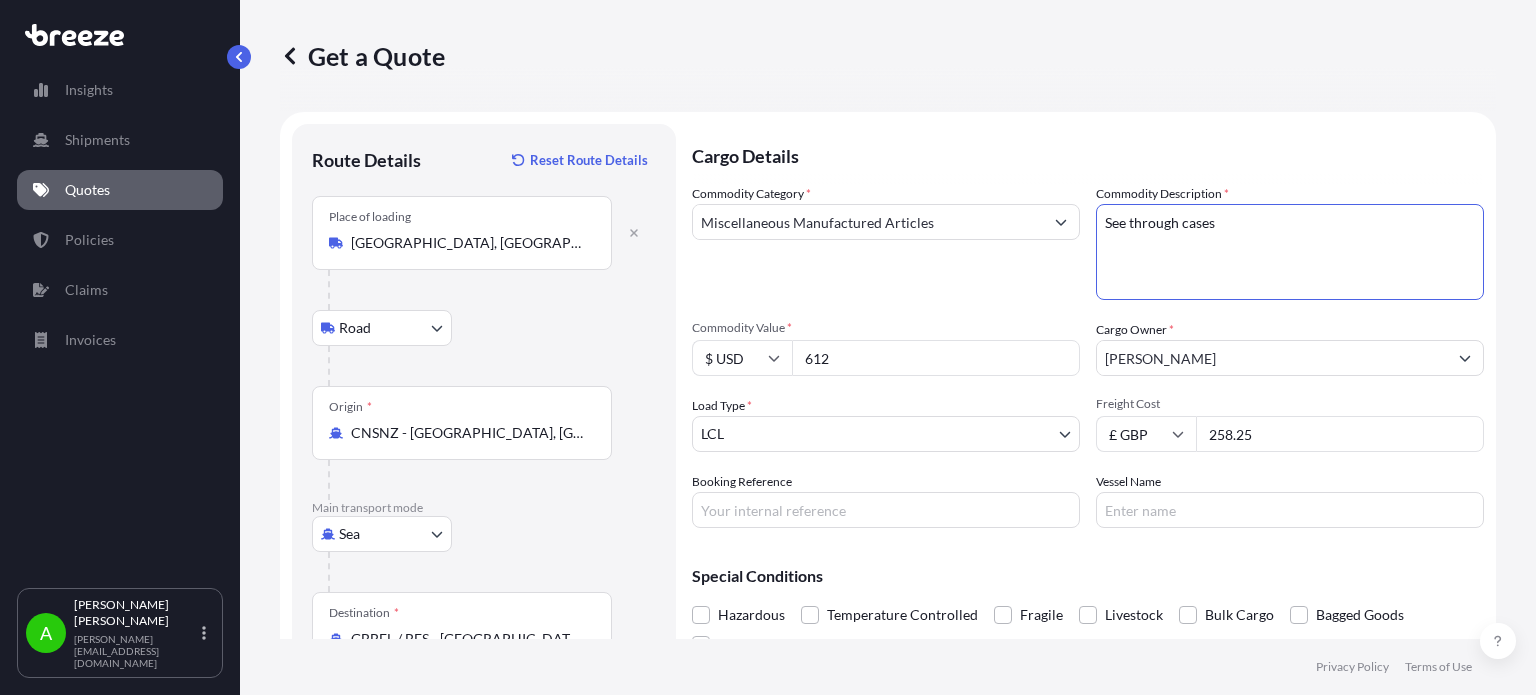 click on "See through cases" at bounding box center (1290, 252) 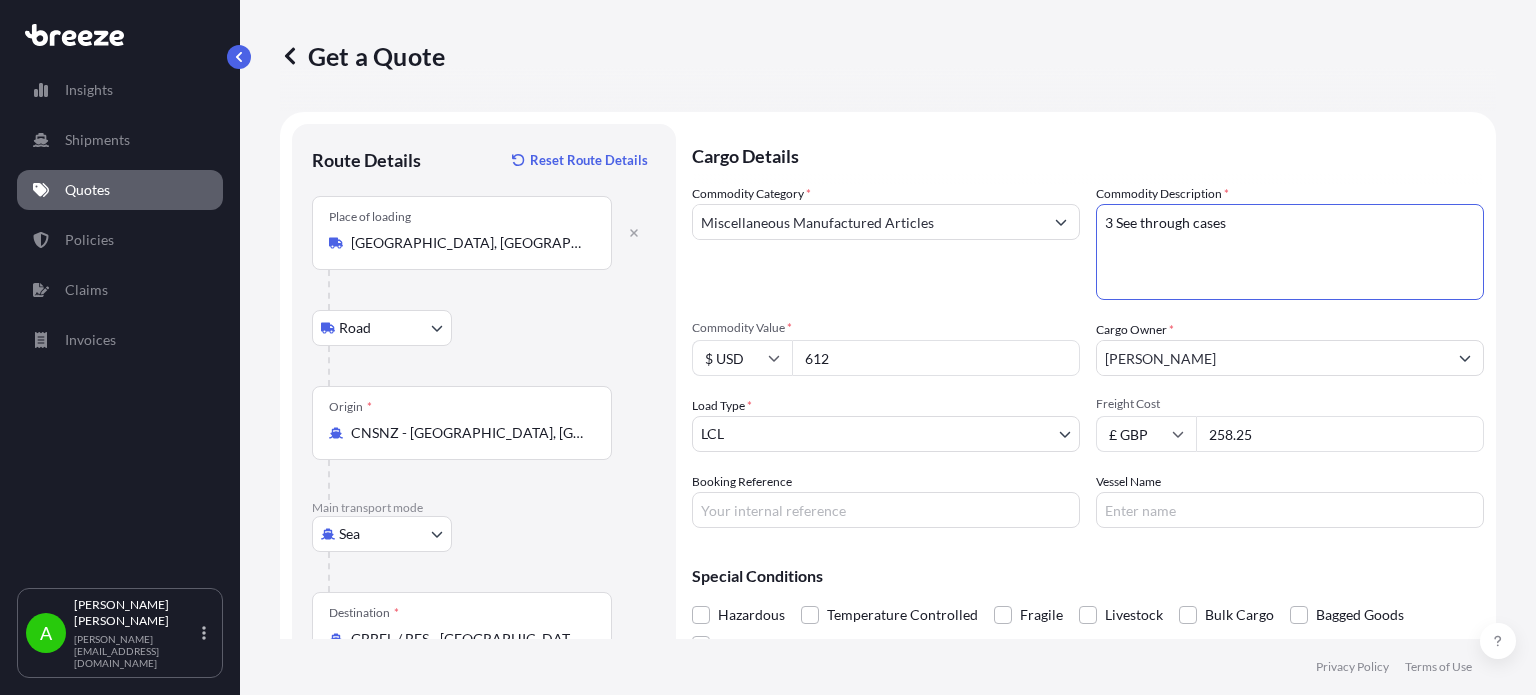 type on "3 See through cases" 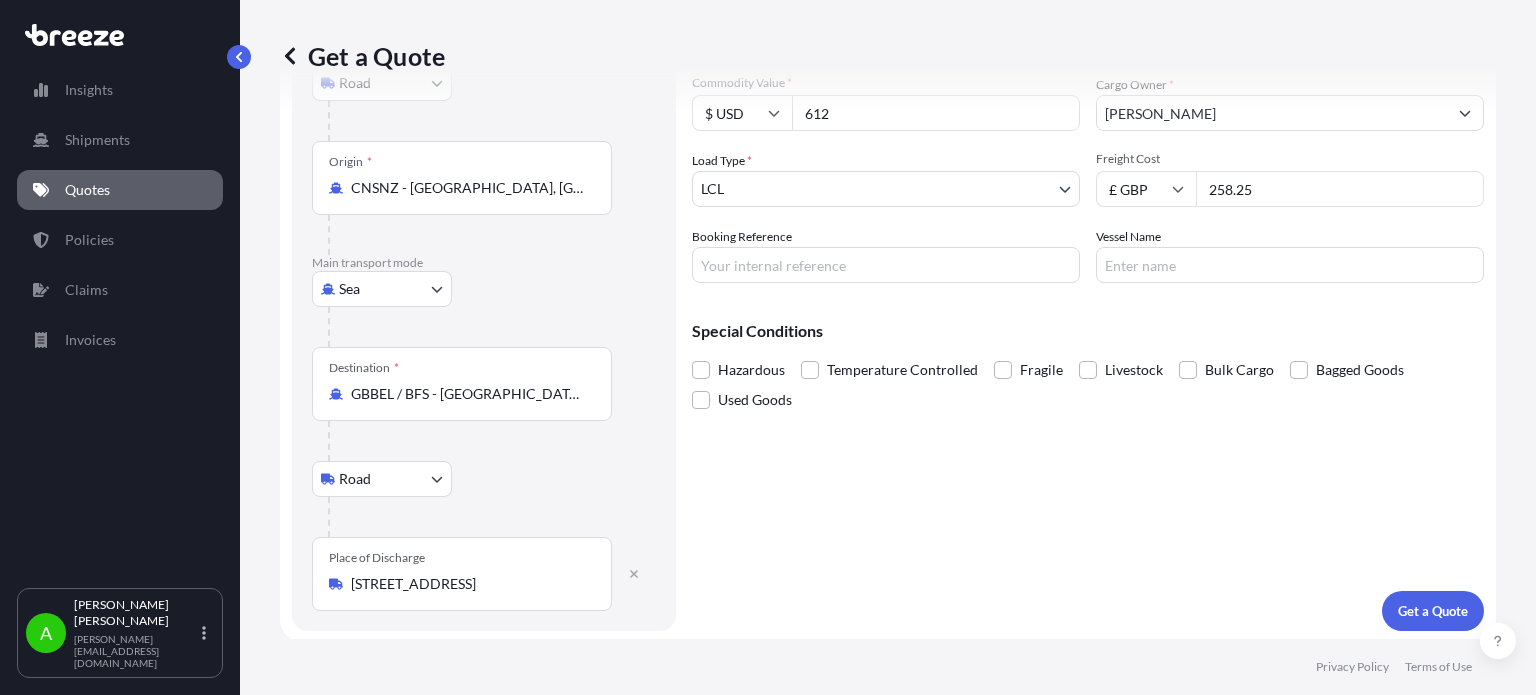 scroll, scrollTop: 247, scrollLeft: 0, axis: vertical 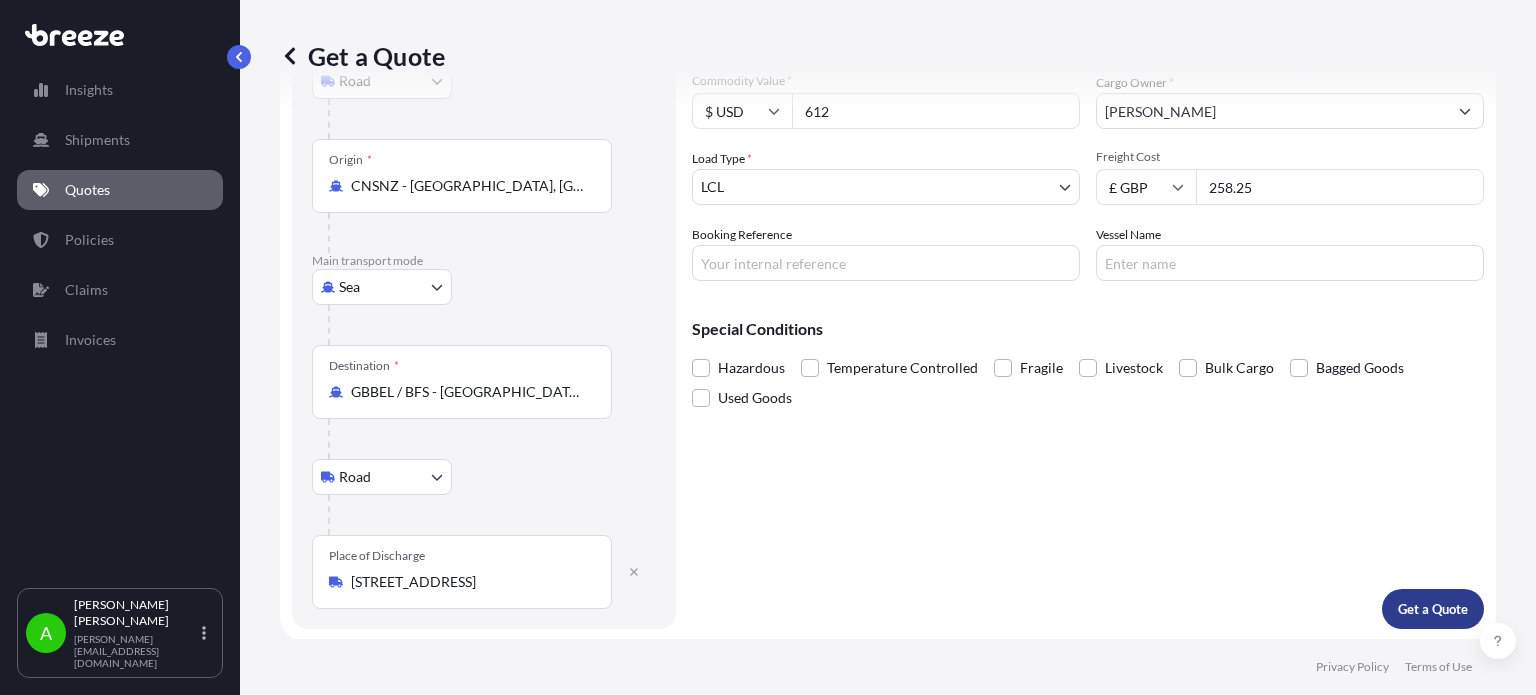 click on "Get a Quote" at bounding box center [1433, 609] 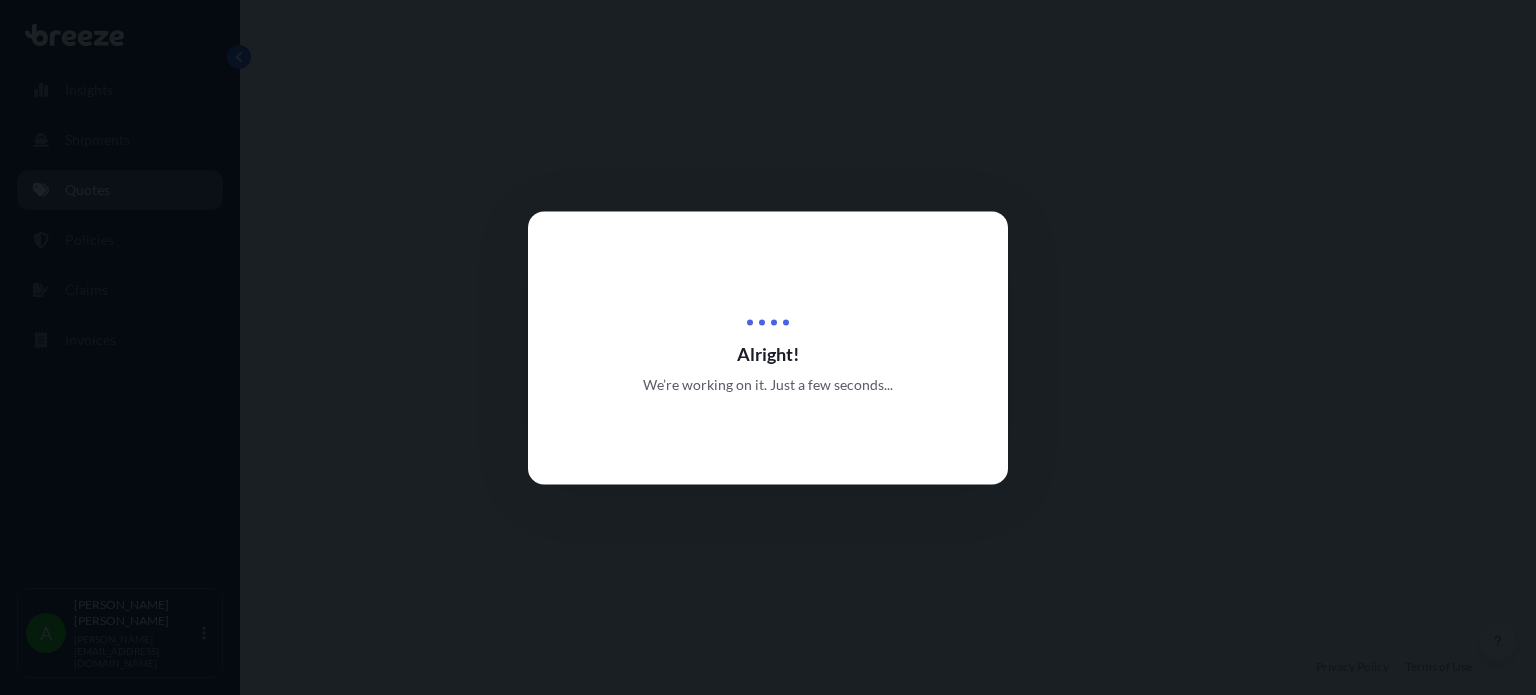 scroll, scrollTop: 0, scrollLeft: 0, axis: both 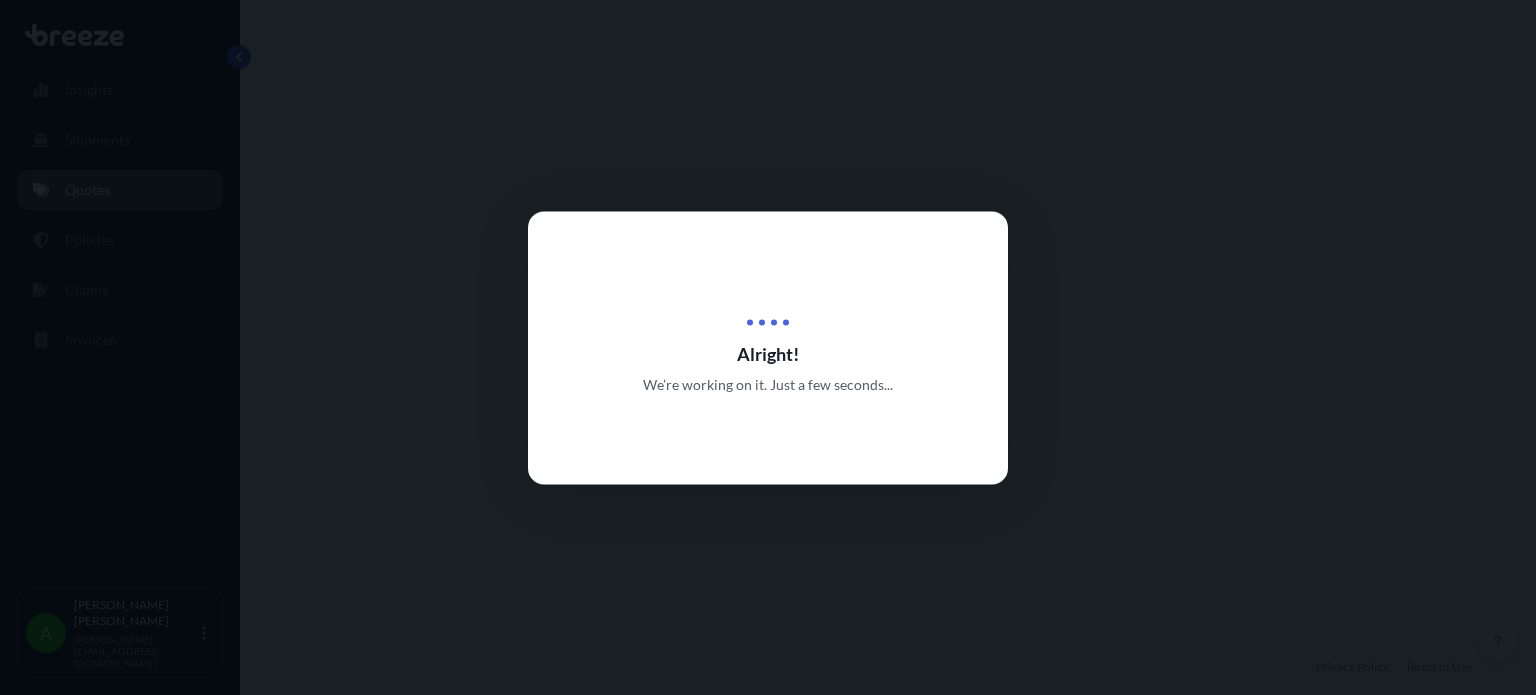 select on "Road" 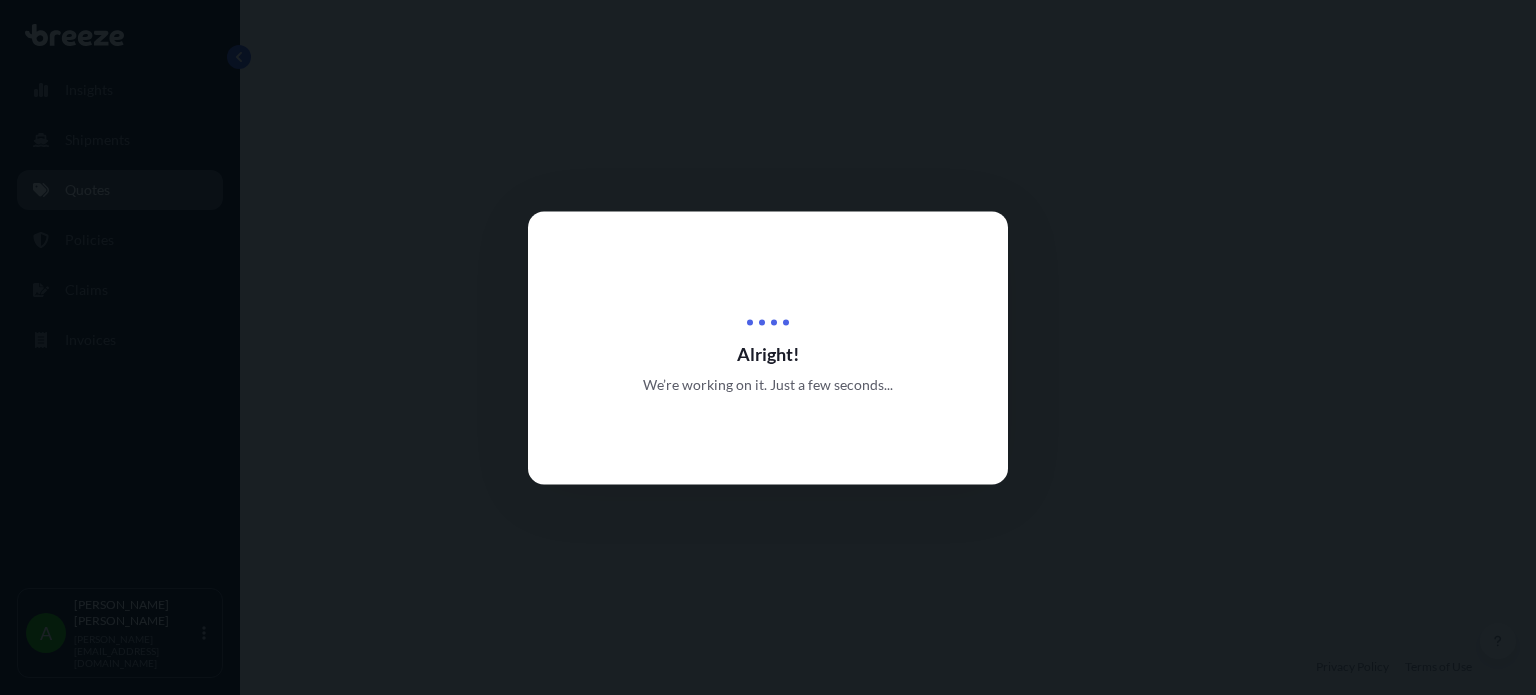 select on "Sea" 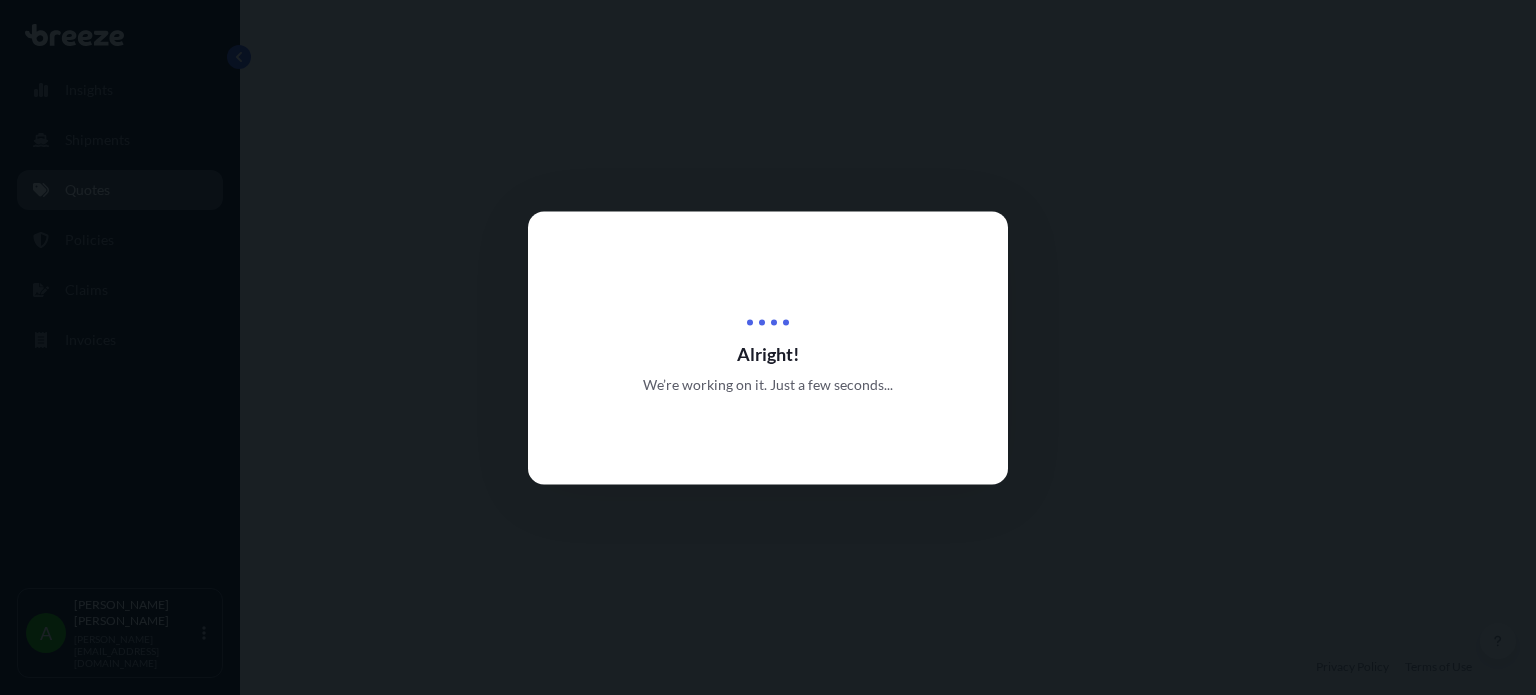 select on "1" 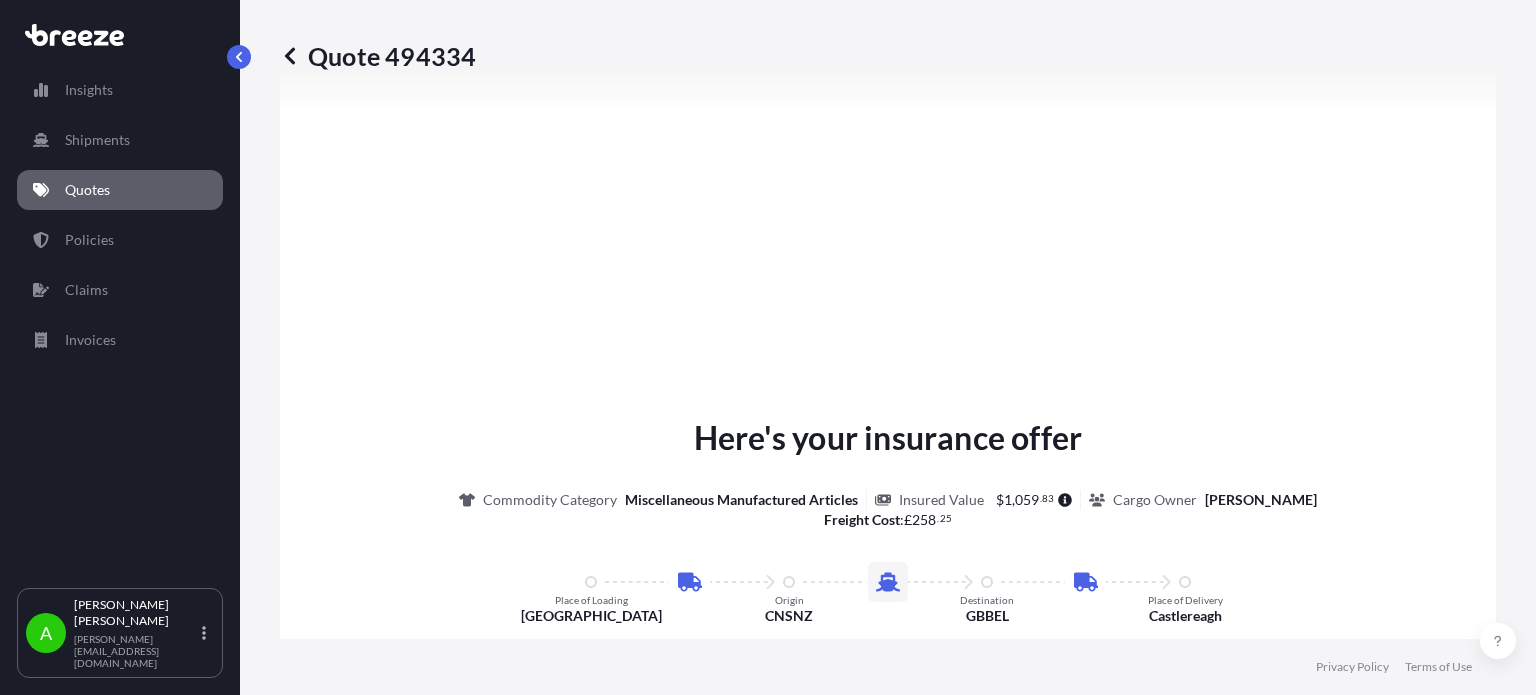 scroll, scrollTop: 1098, scrollLeft: 0, axis: vertical 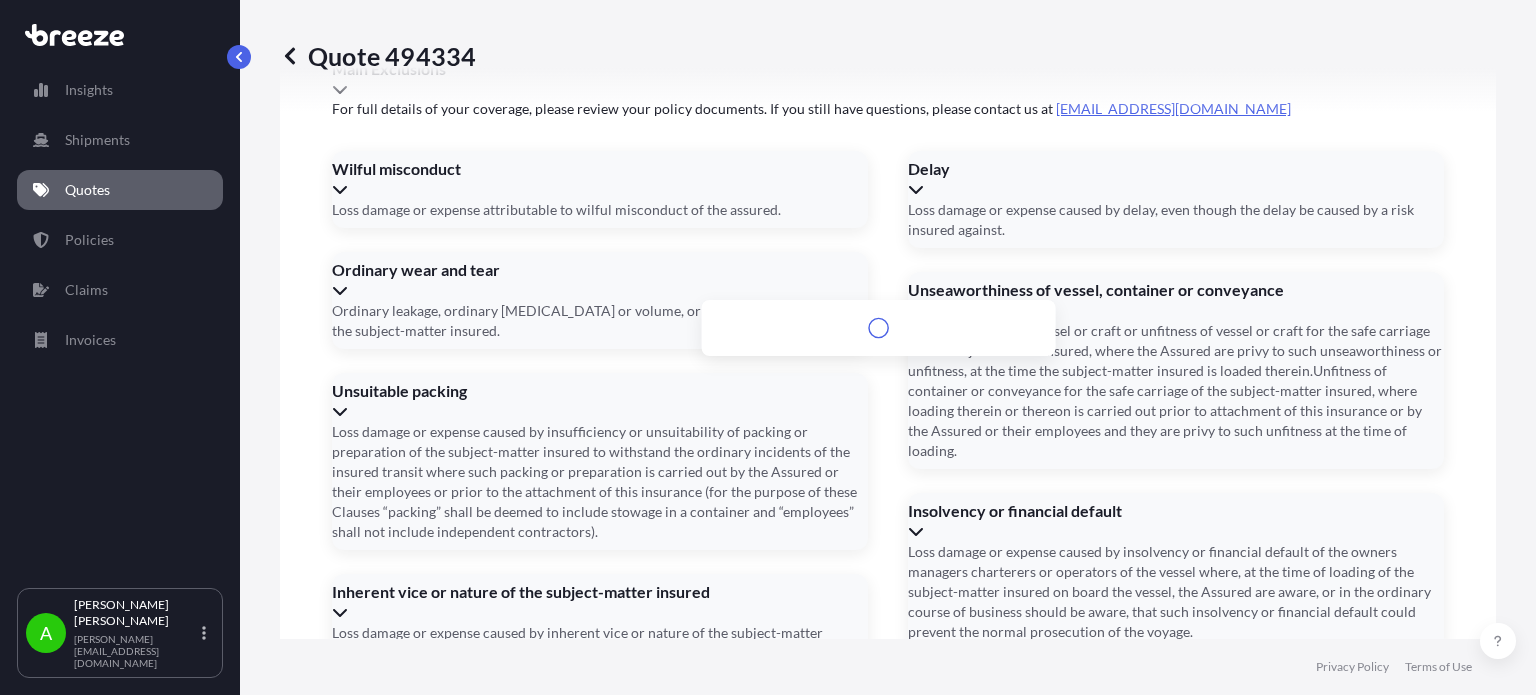 click on "Address   *" at bounding box center [886, 946] 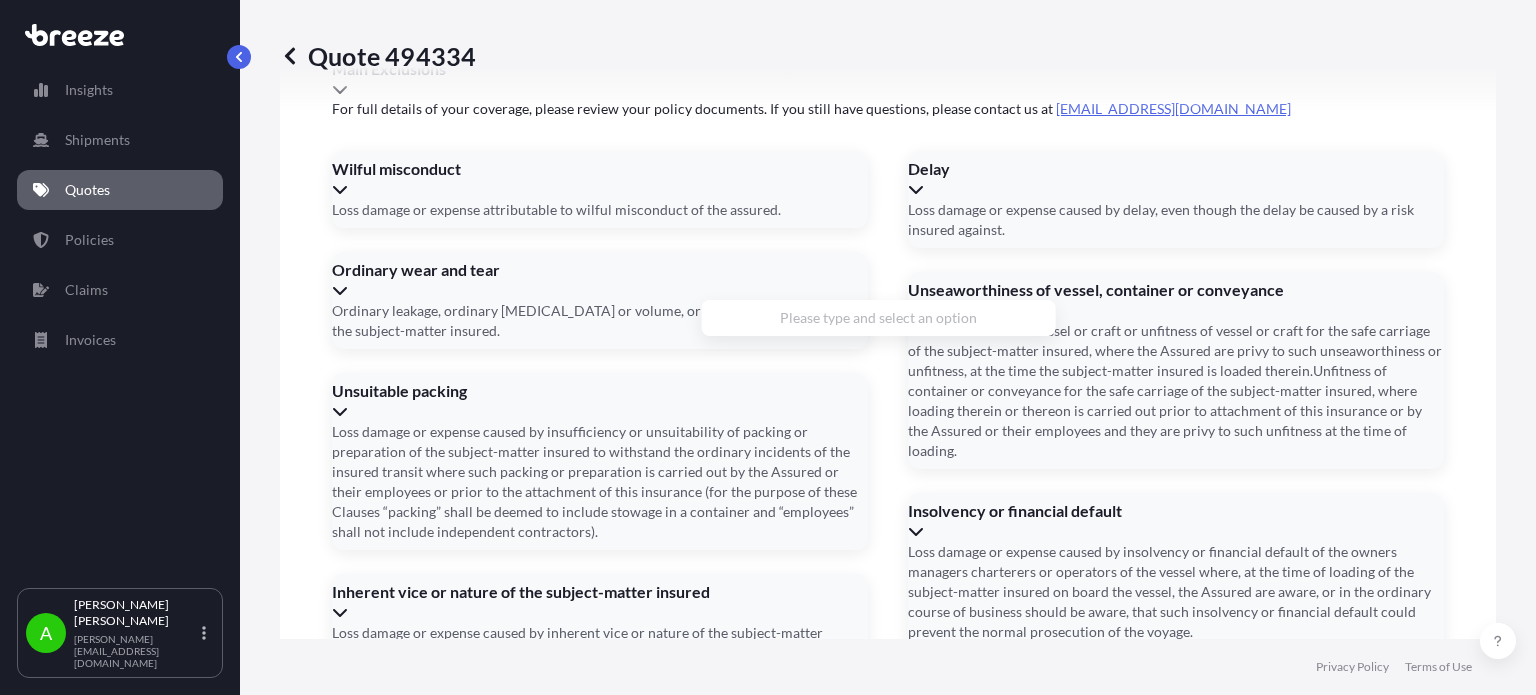 scroll, scrollTop: 2848, scrollLeft: 0, axis: vertical 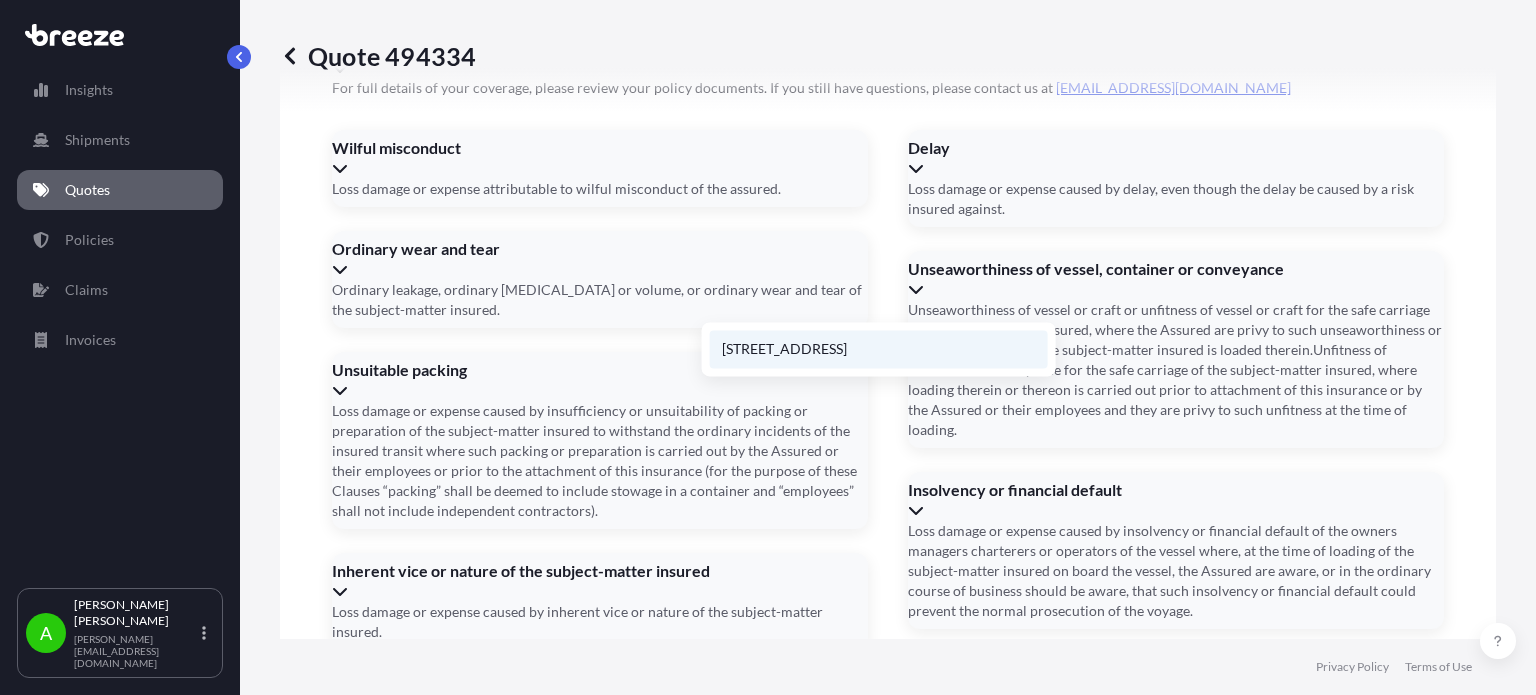 click on "Rochester Avenue, Castlereagh, Belfast BT6 9JU, UK" at bounding box center [879, 349] 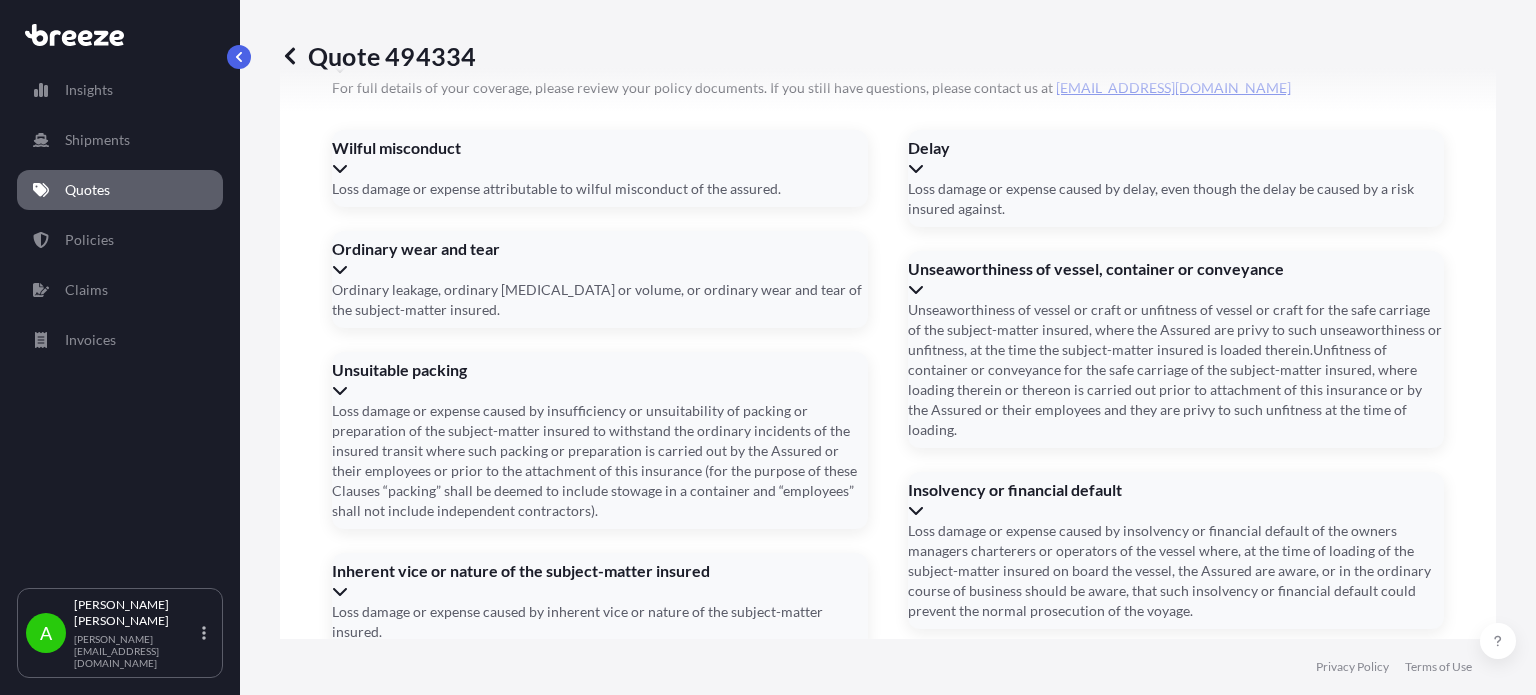 type on "Rochester Ave, Castlereagh, Belfast BT6 9JU, UK" 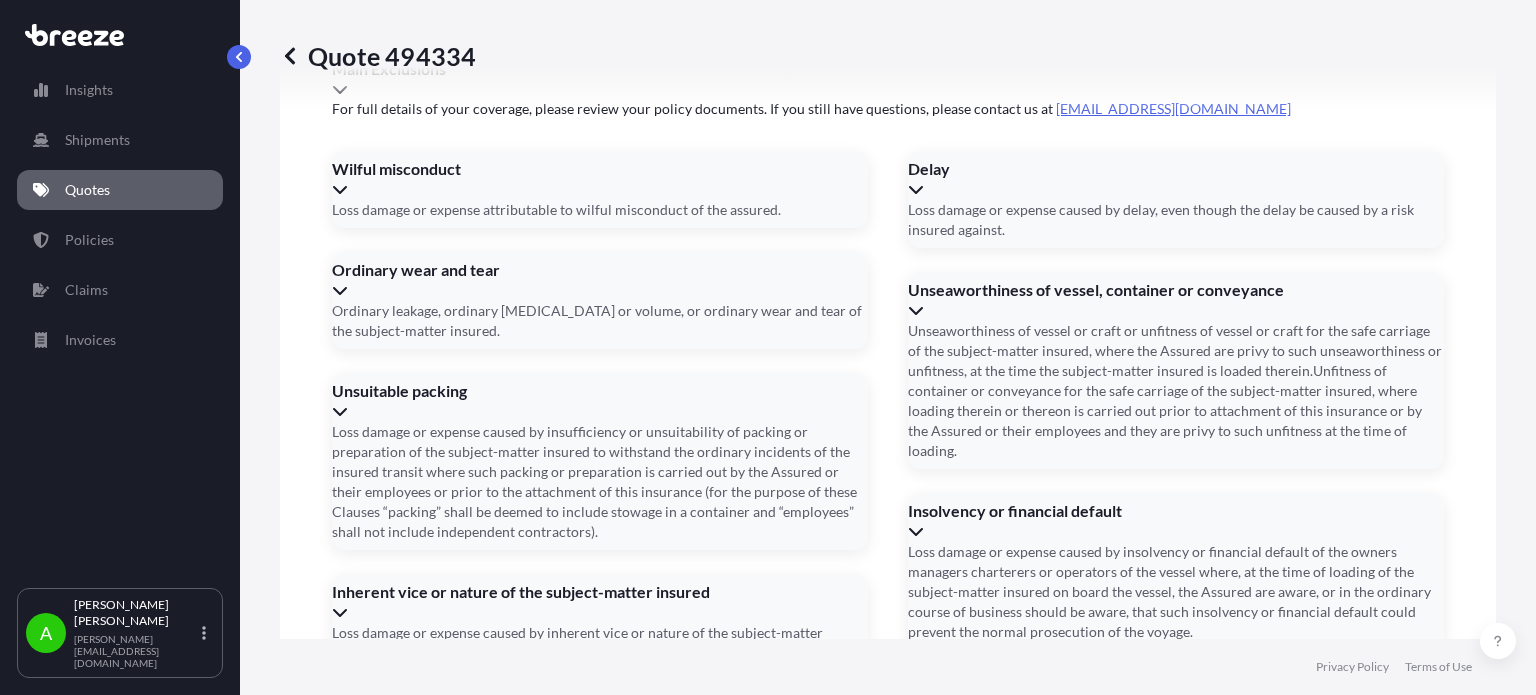 click on "Date of Departure   *" at bounding box center (503, 1074) 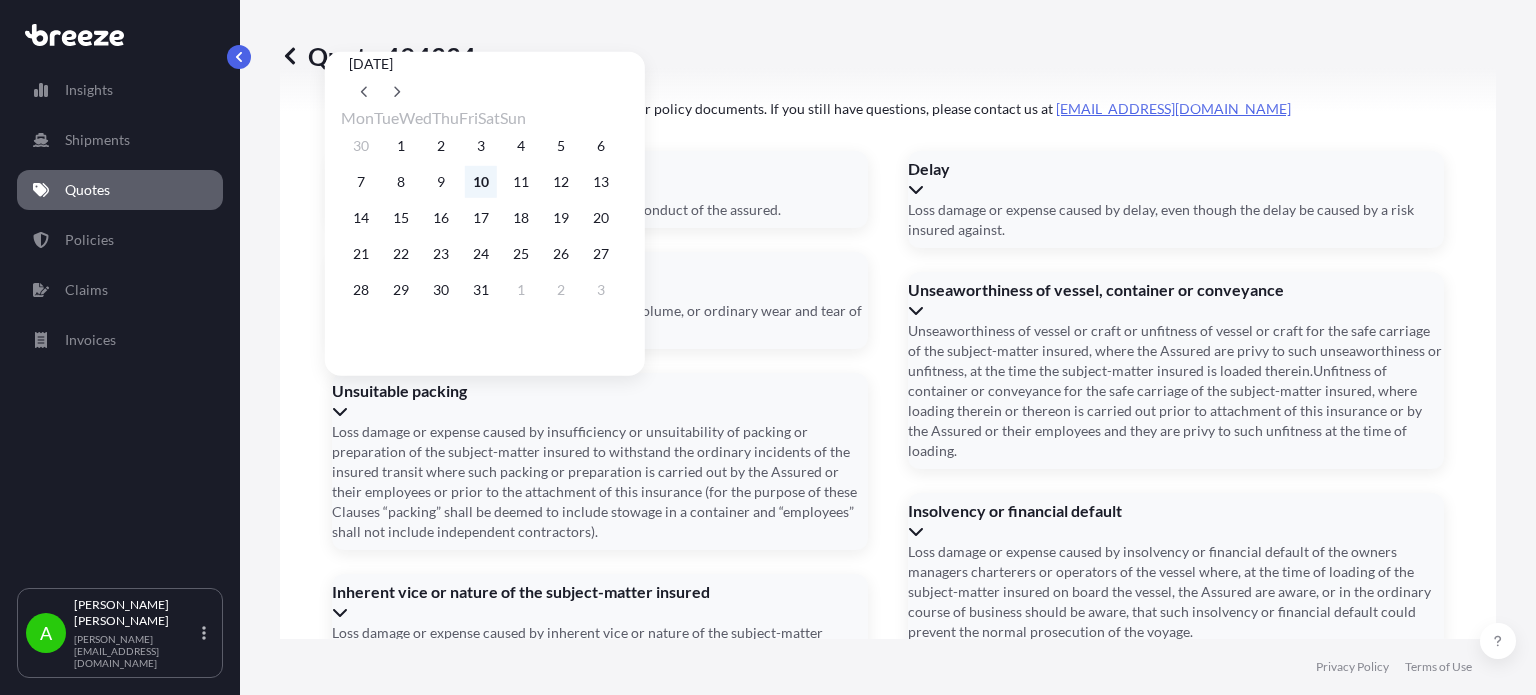 click on "10" at bounding box center (481, 182) 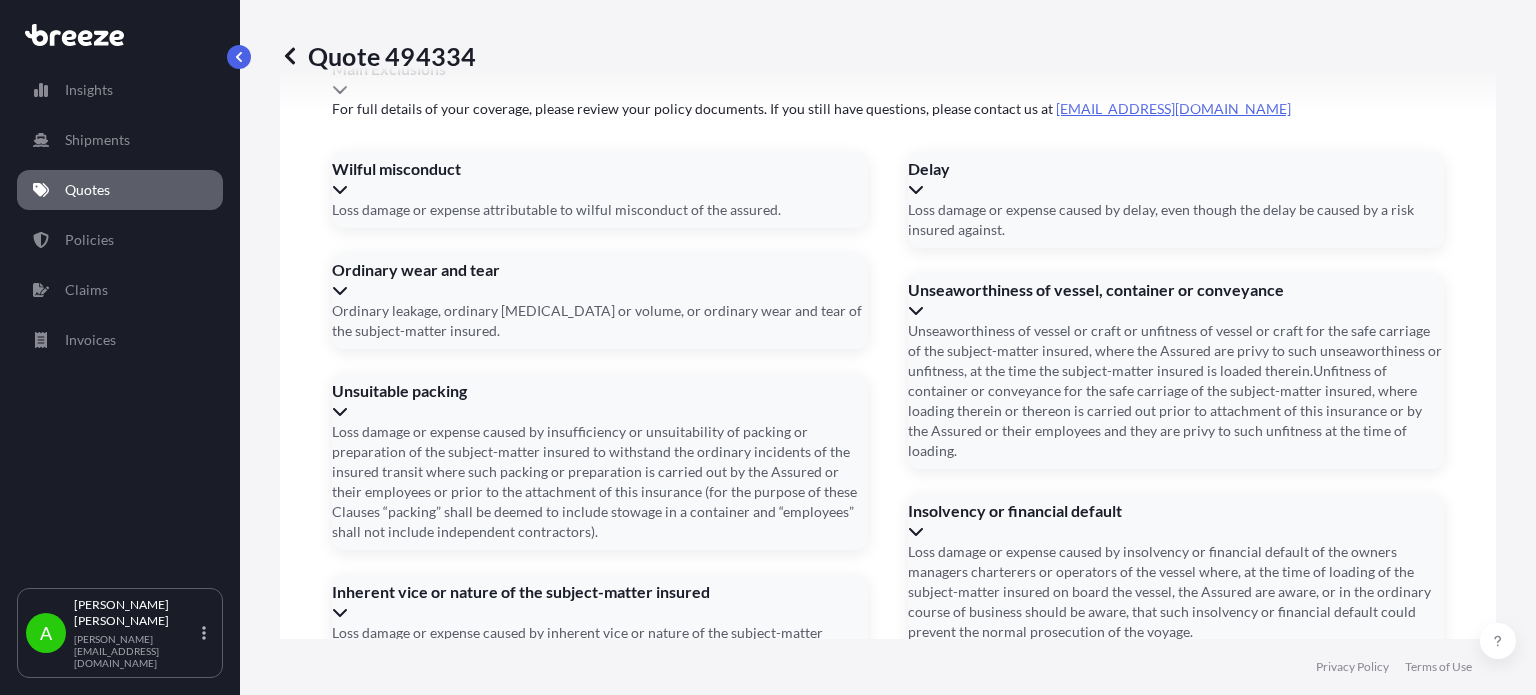type on "[DATE]" 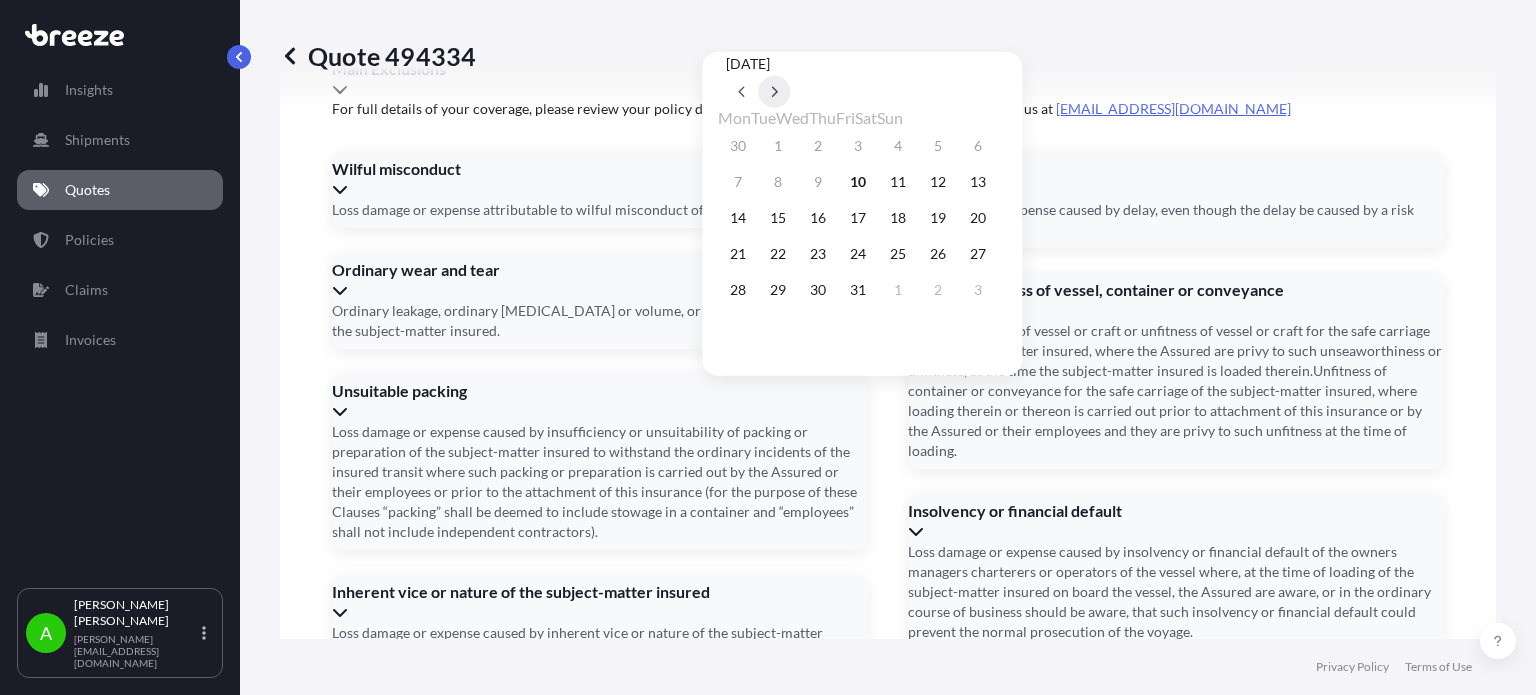 click at bounding box center (774, 92) 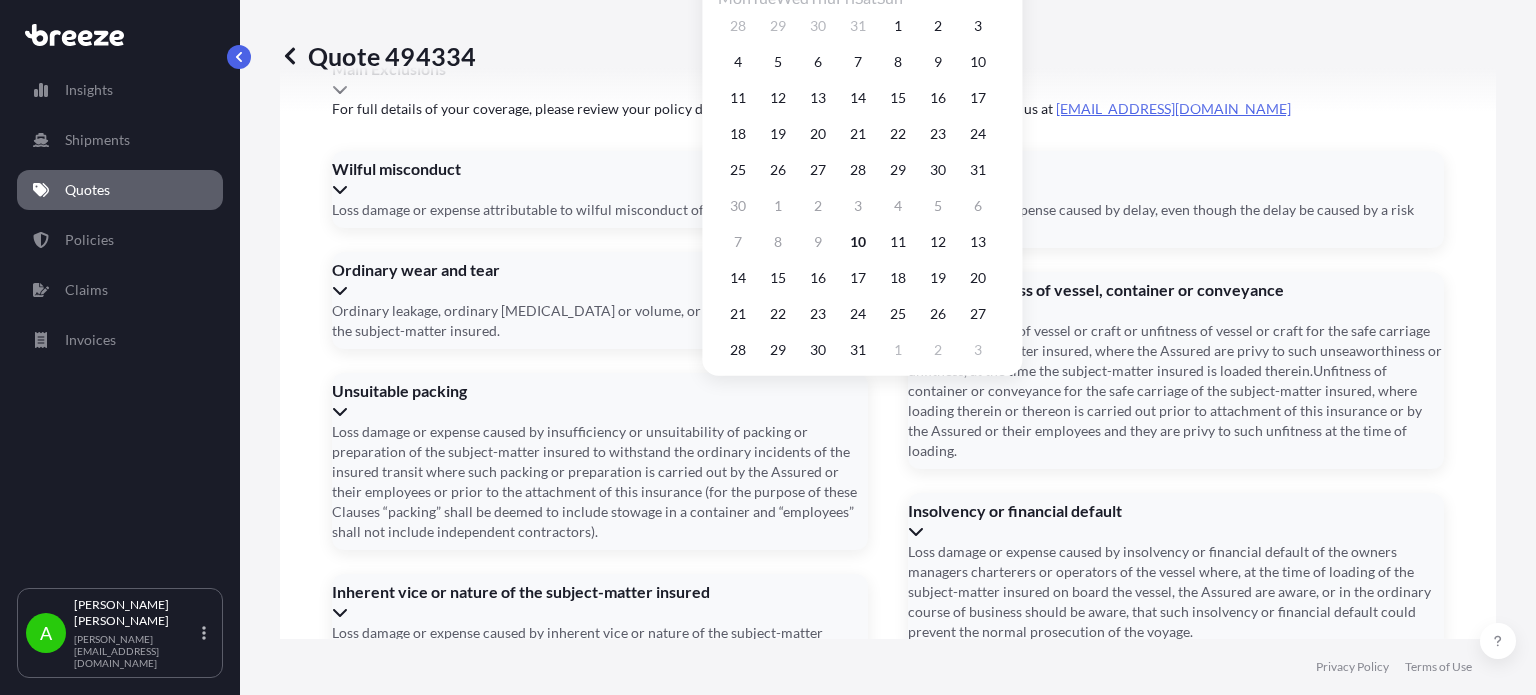click at bounding box center (774, -28) 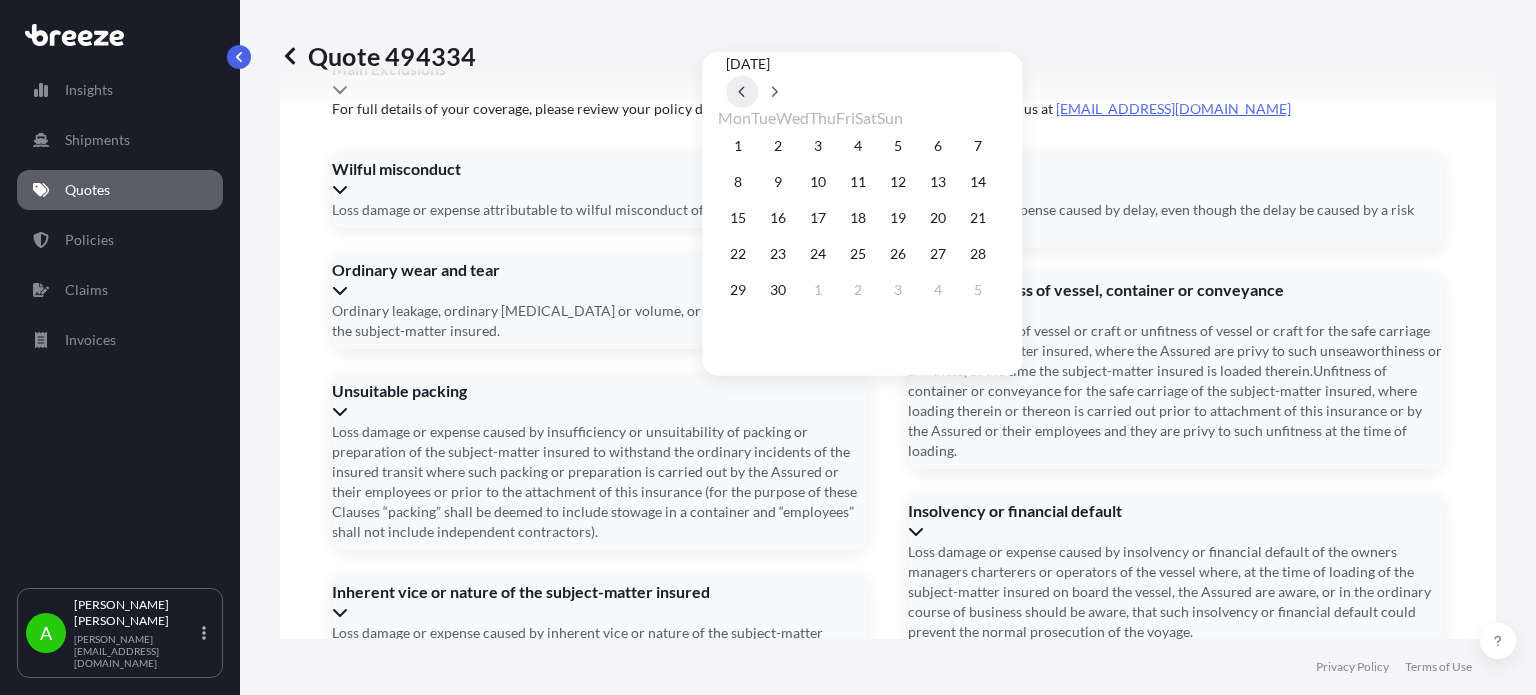 click at bounding box center [742, 92] 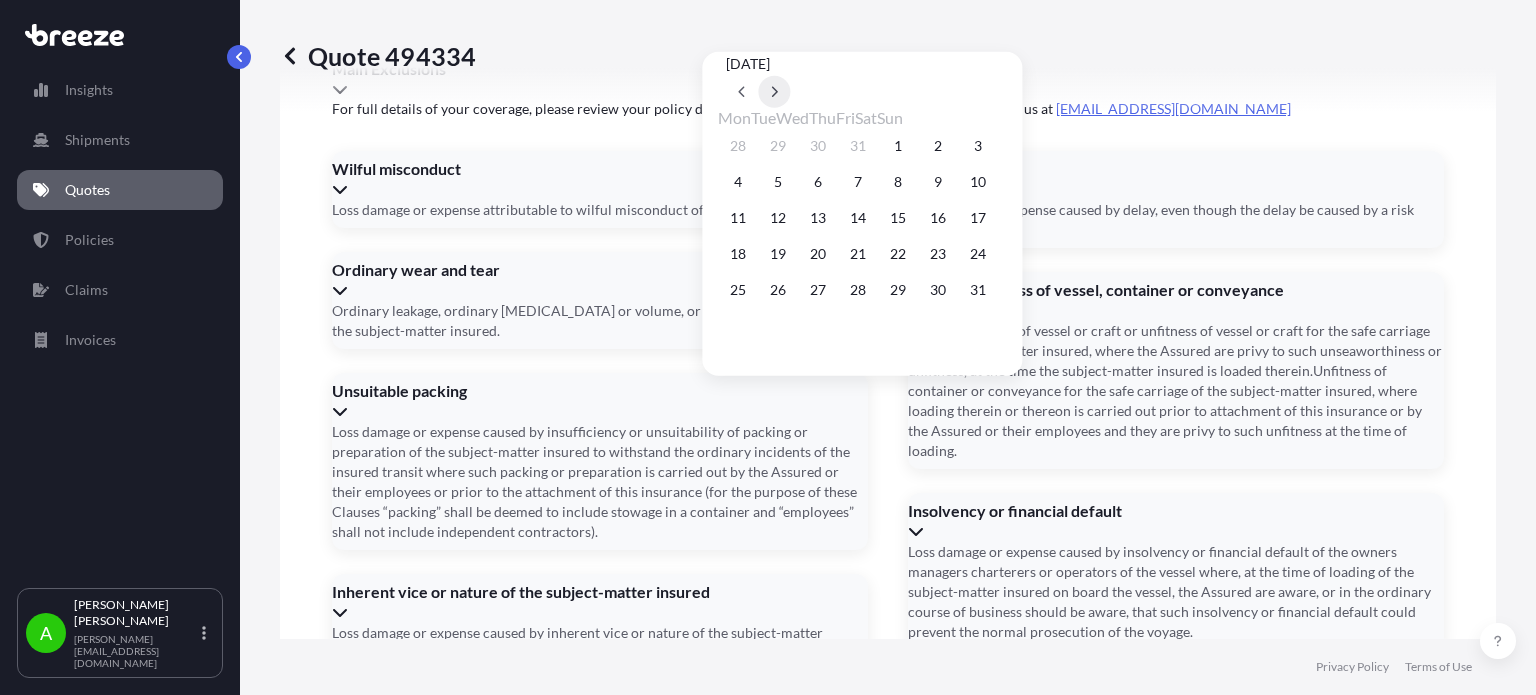 click 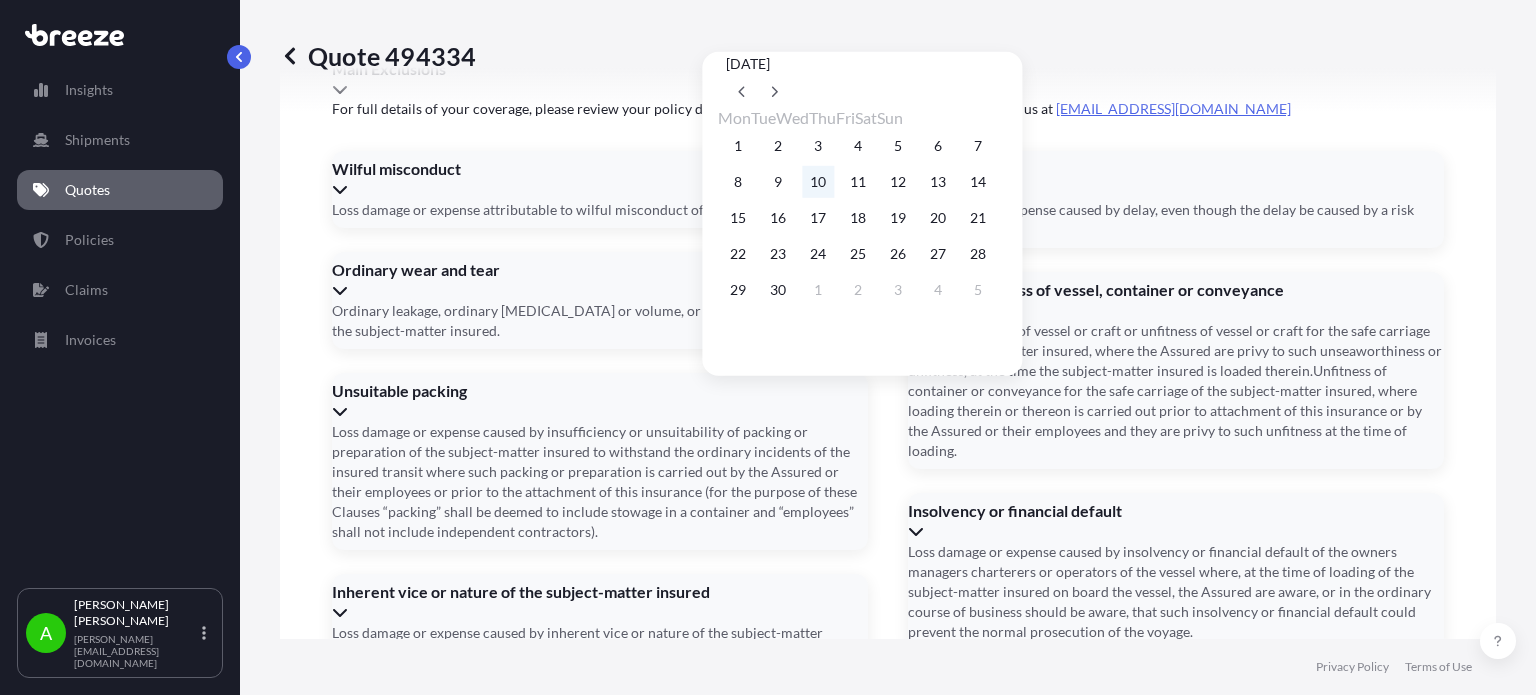 click on "10" at bounding box center (818, 182) 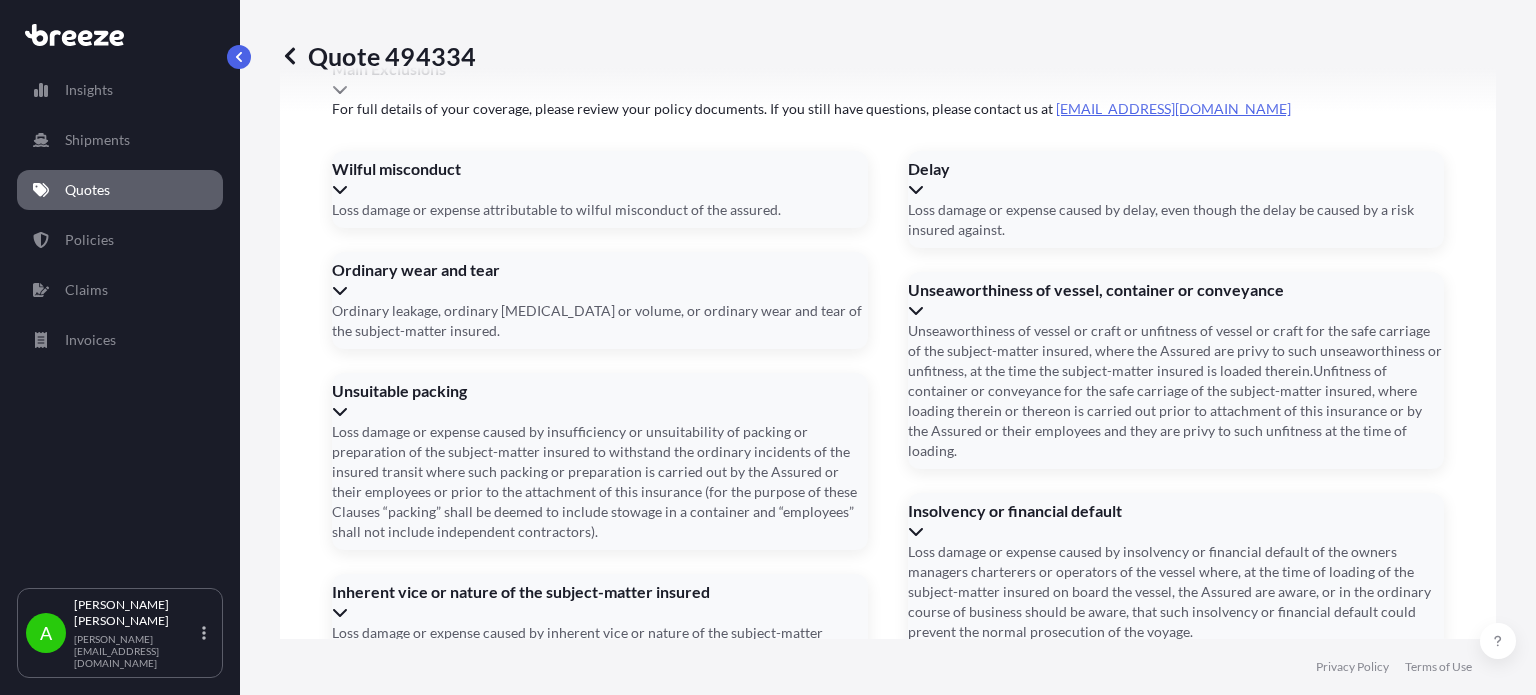 scroll, scrollTop: 2872, scrollLeft: 0, axis: vertical 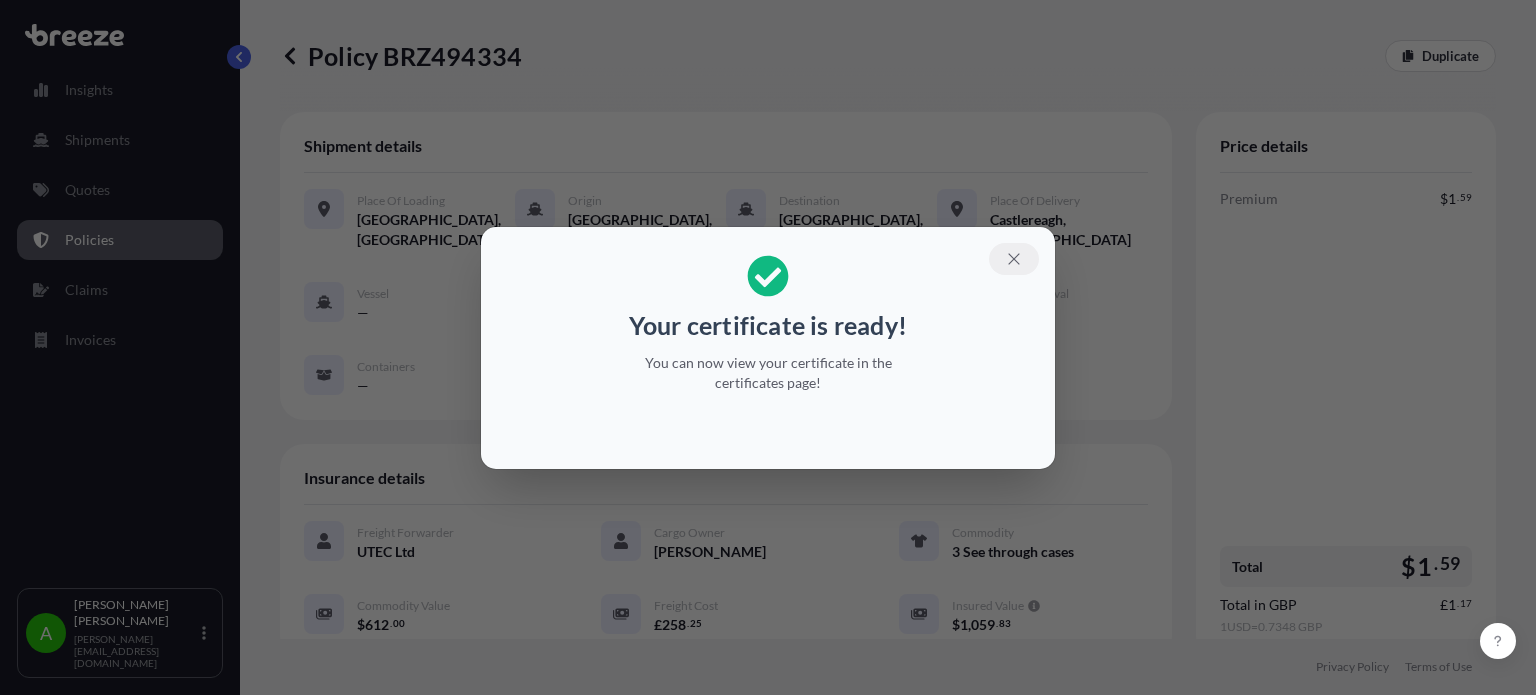 click 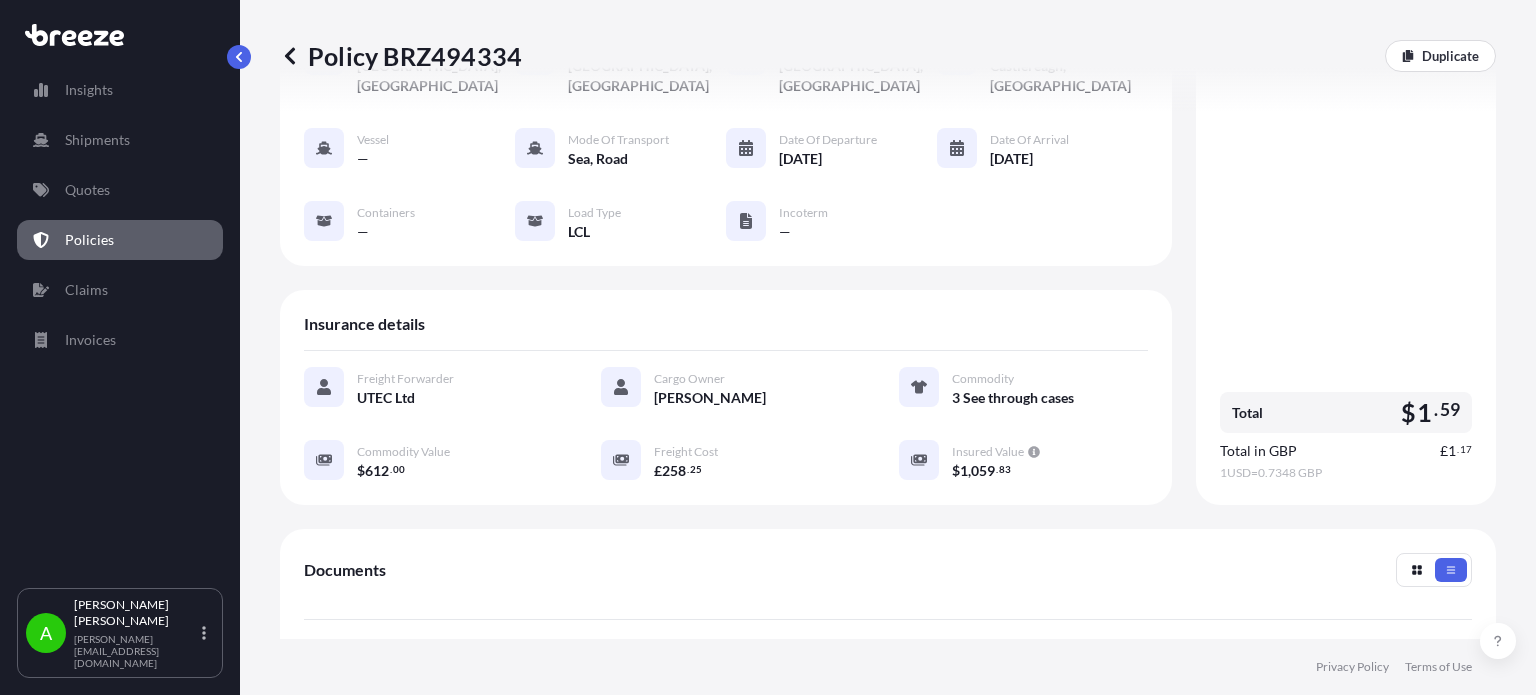 scroll, scrollTop: 0, scrollLeft: 0, axis: both 